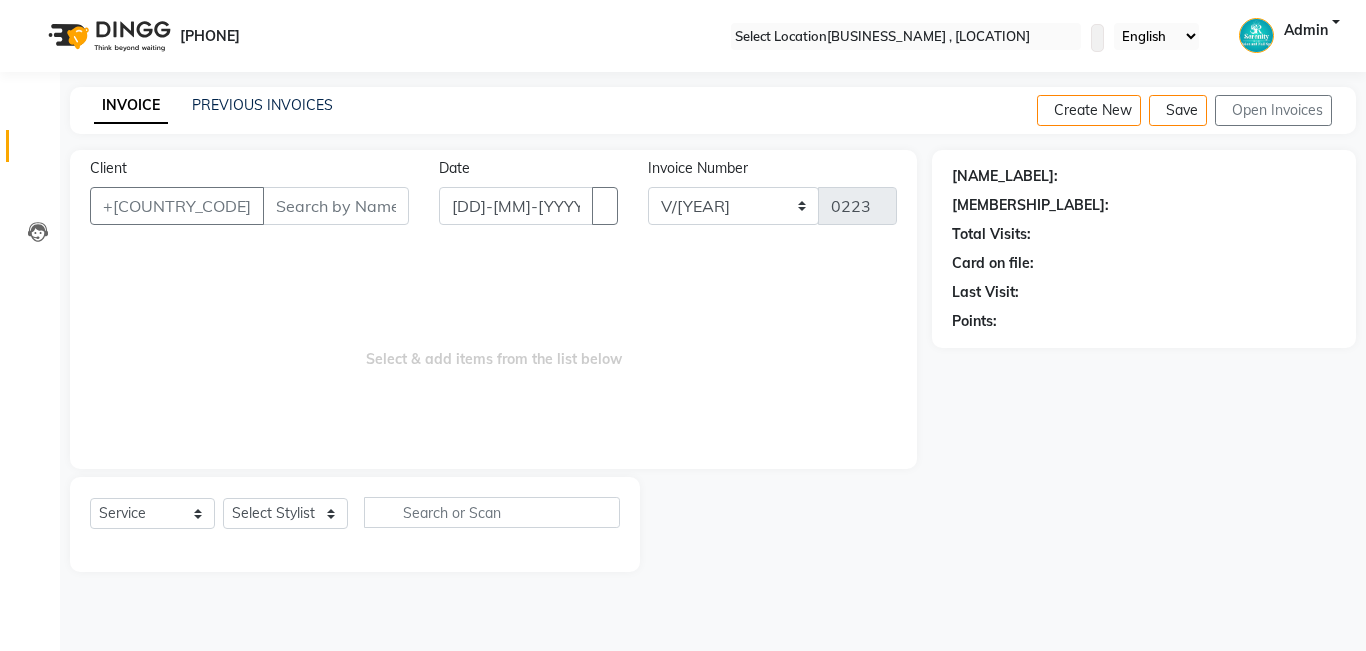 scroll, scrollTop: 0, scrollLeft: 0, axis: both 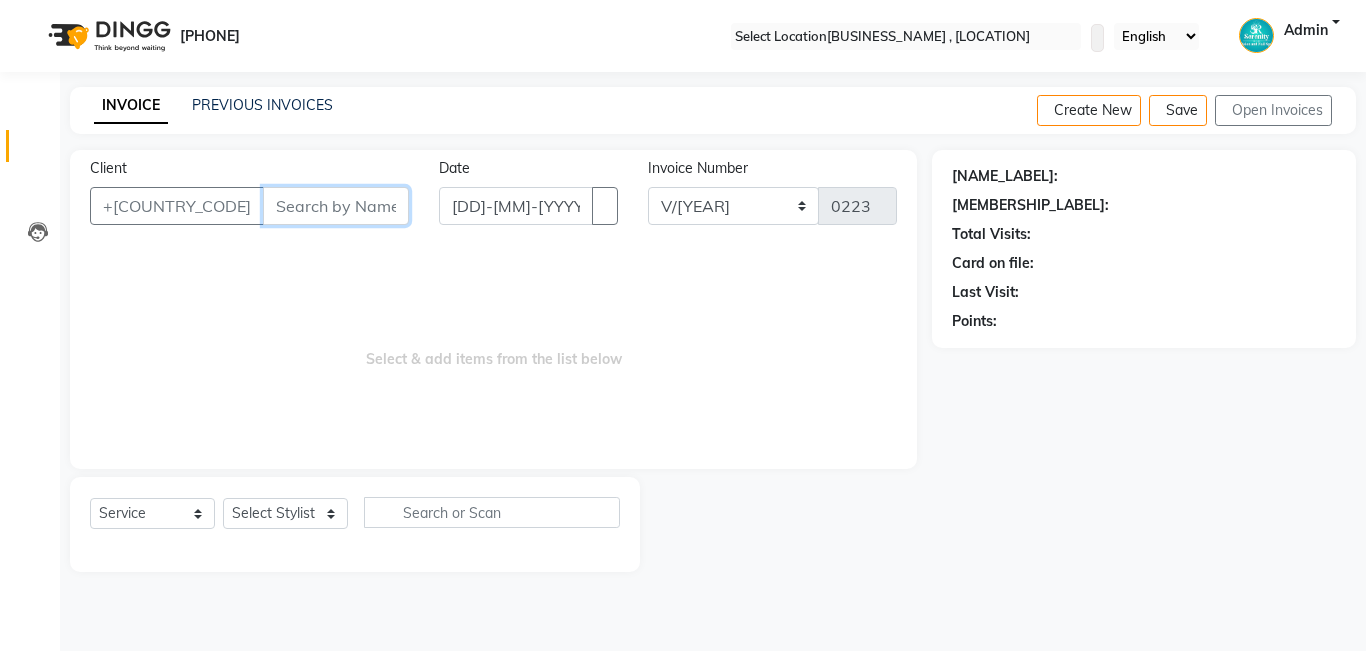 click on "Client" at bounding box center (336, 206) 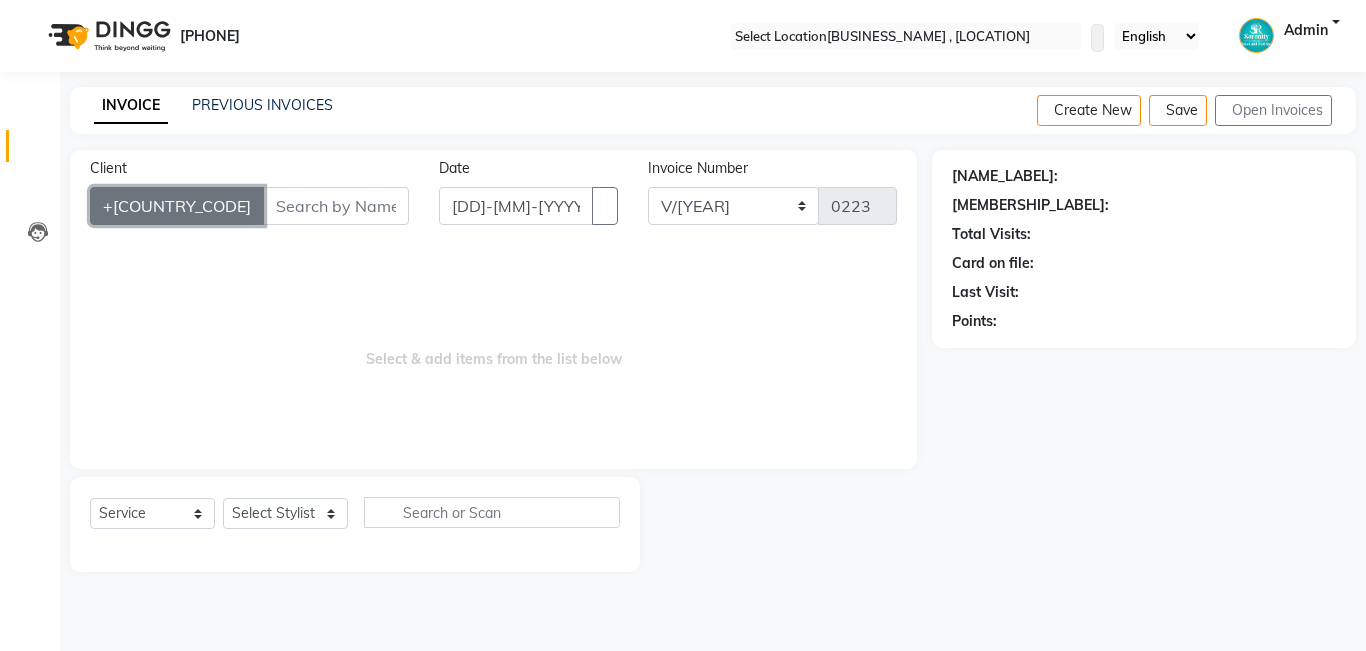 click on "+[COUNTRY_CODE]" at bounding box center [177, 206] 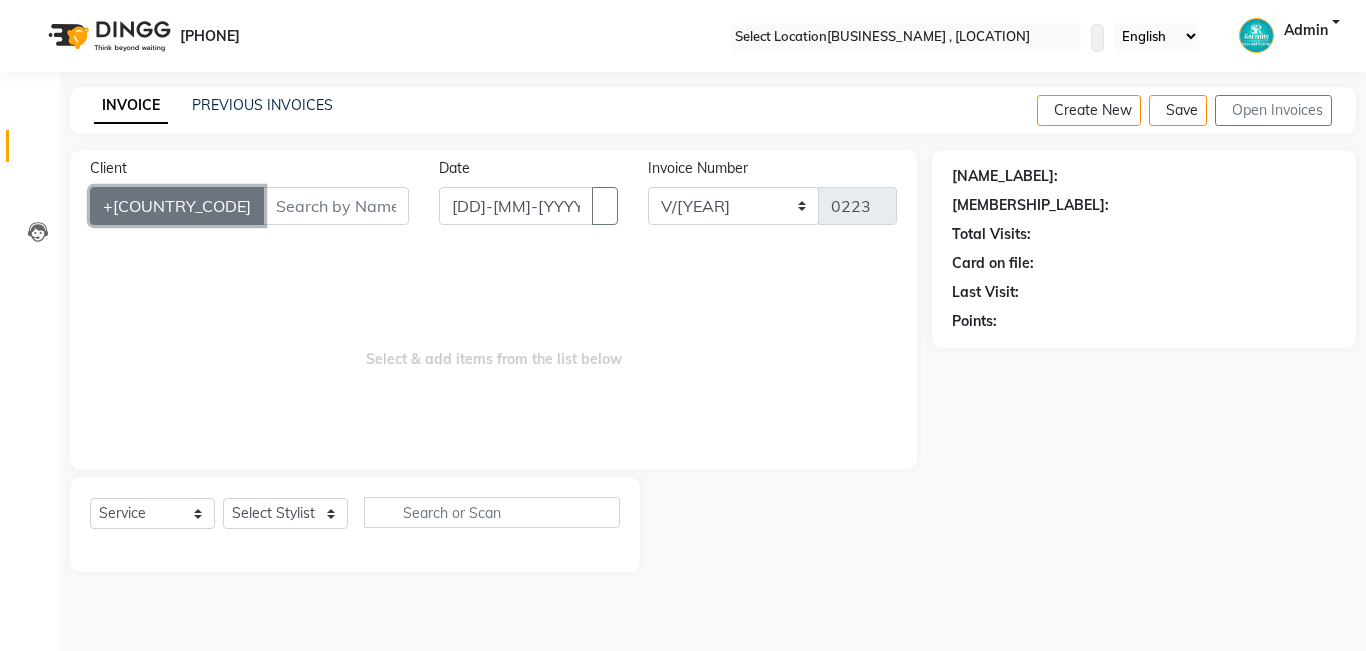 type 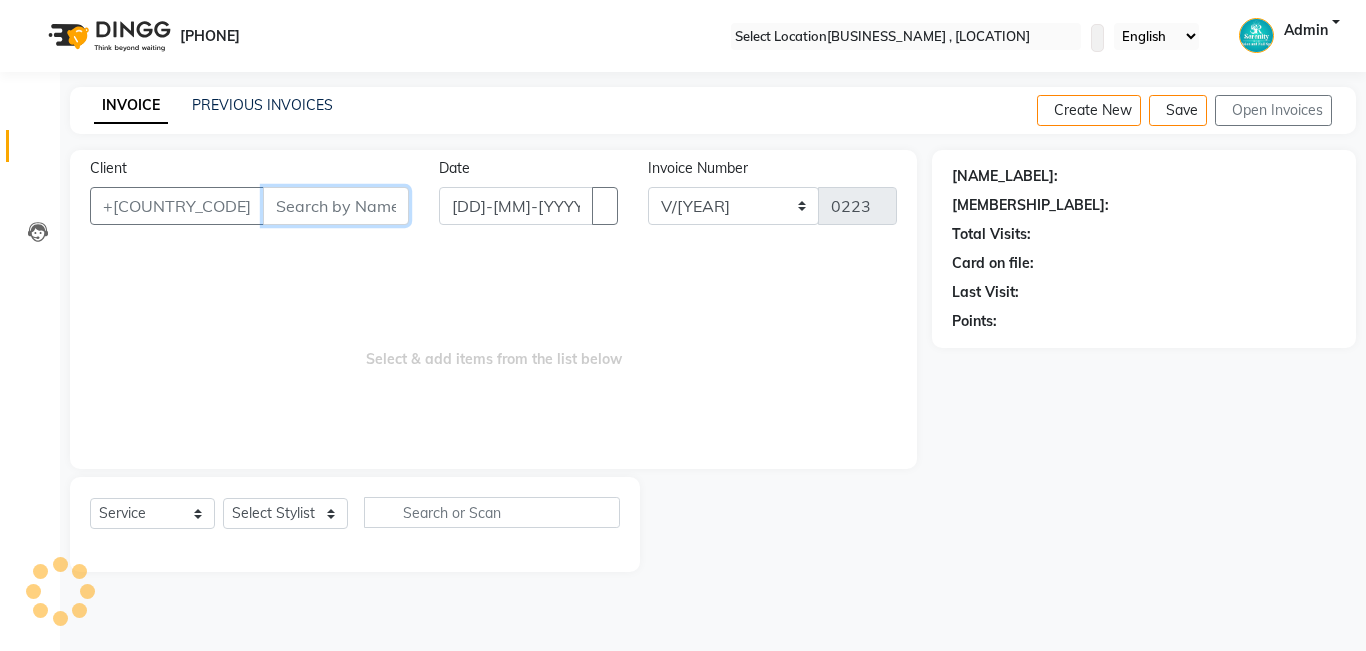 click on "Client" at bounding box center (336, 206) 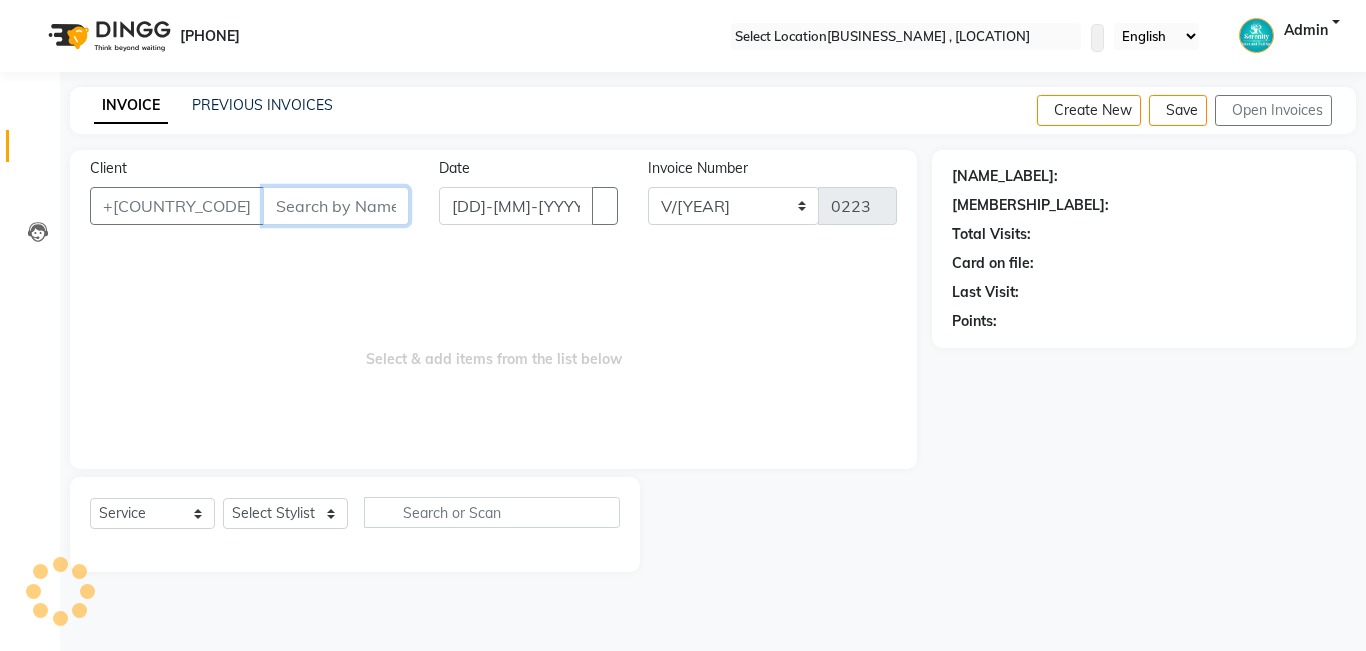 click on "Client" at bounding box center [336, 206] 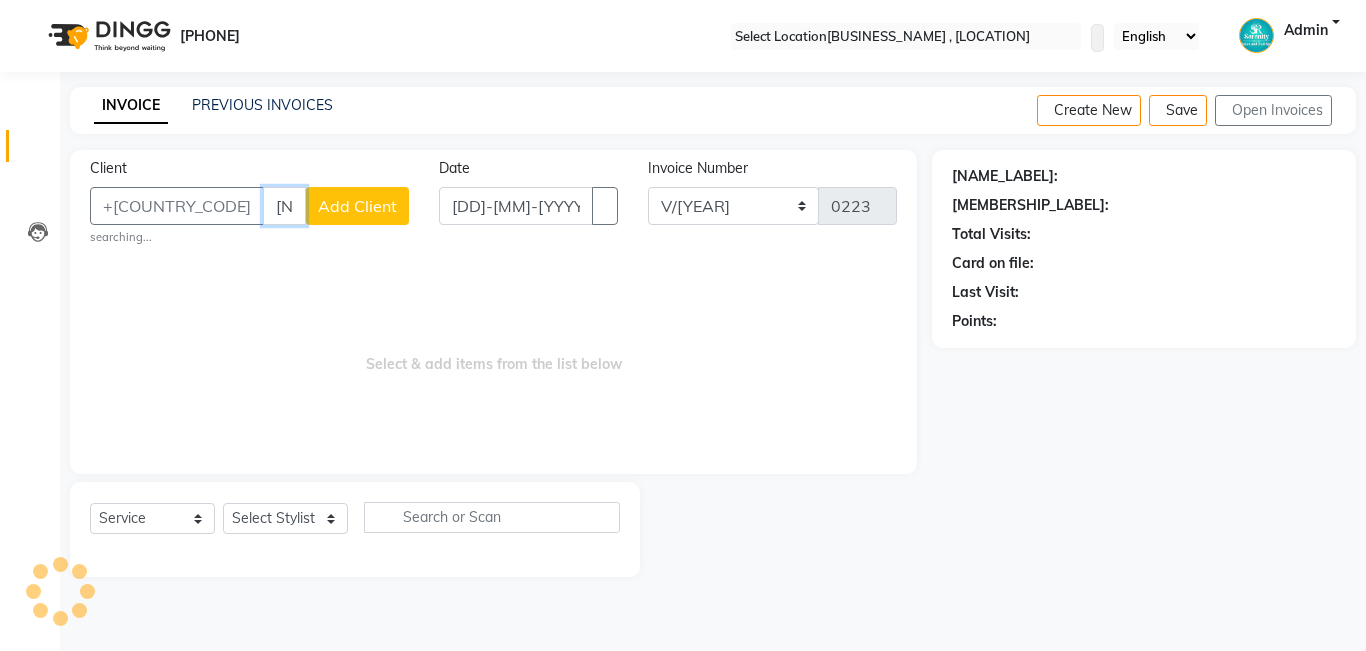 type on "[NAME]" 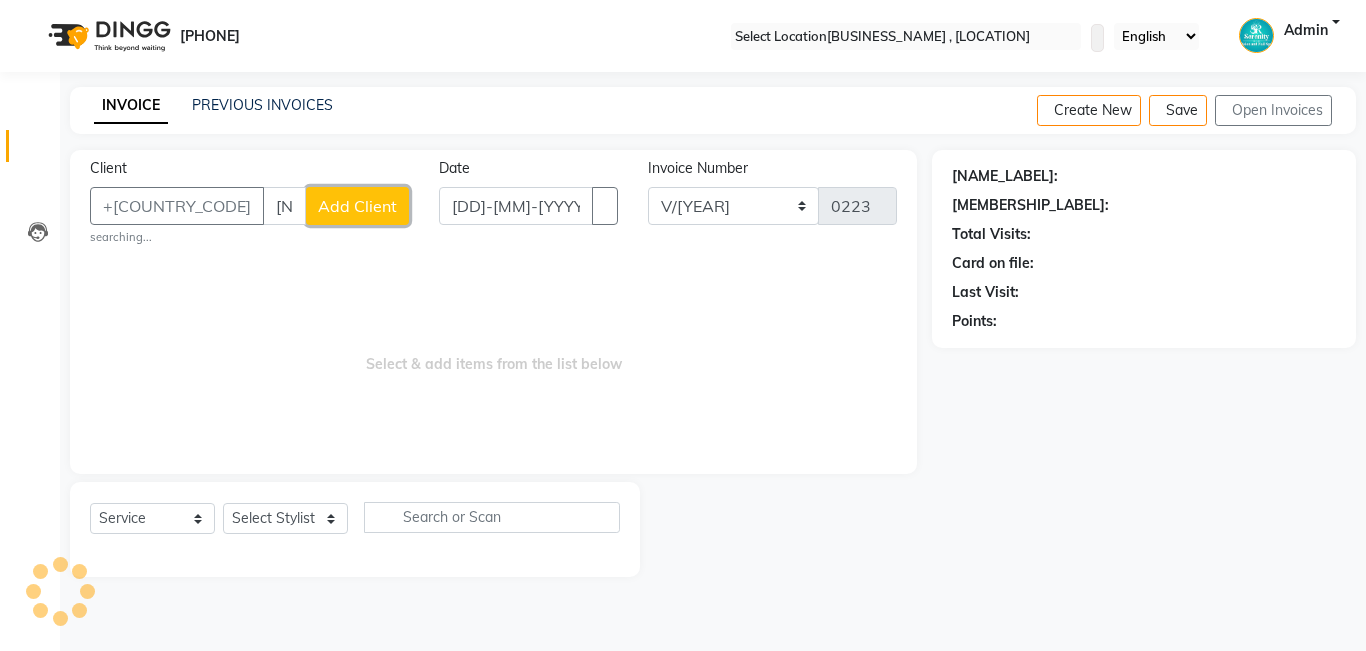 click on "Add Client" at bounding box center (357, 206) 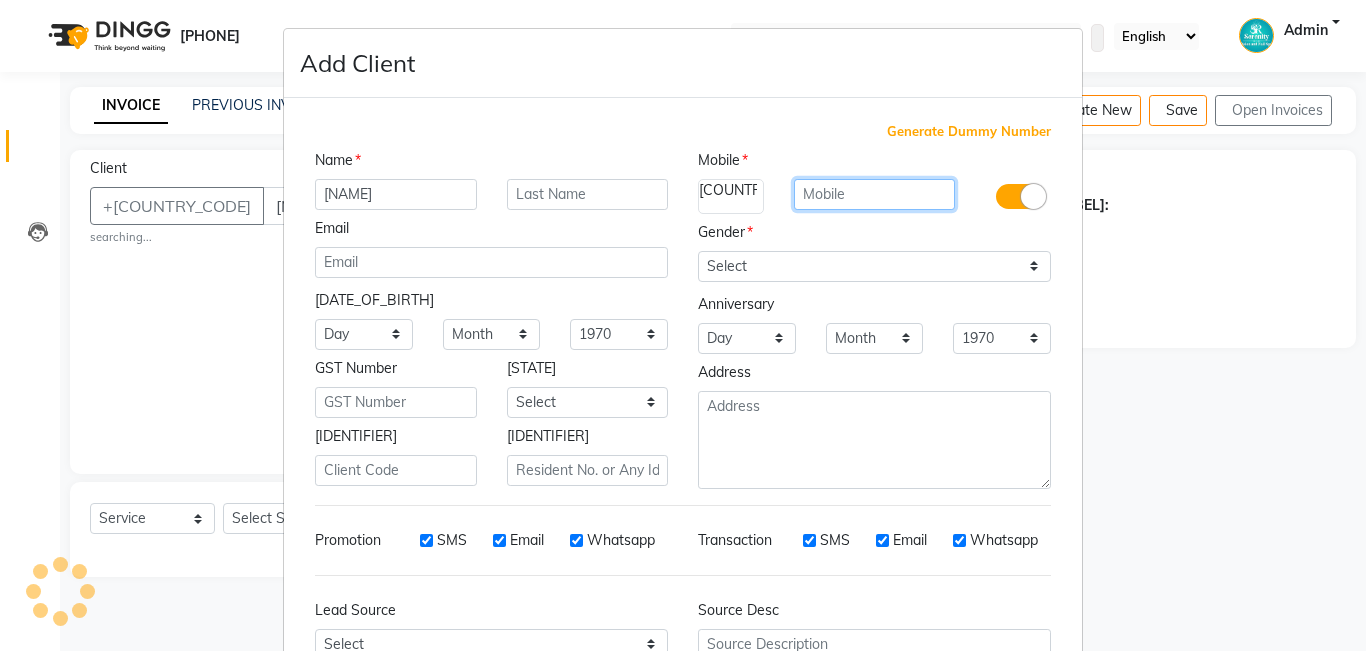 click at bounding box center (875, 194) 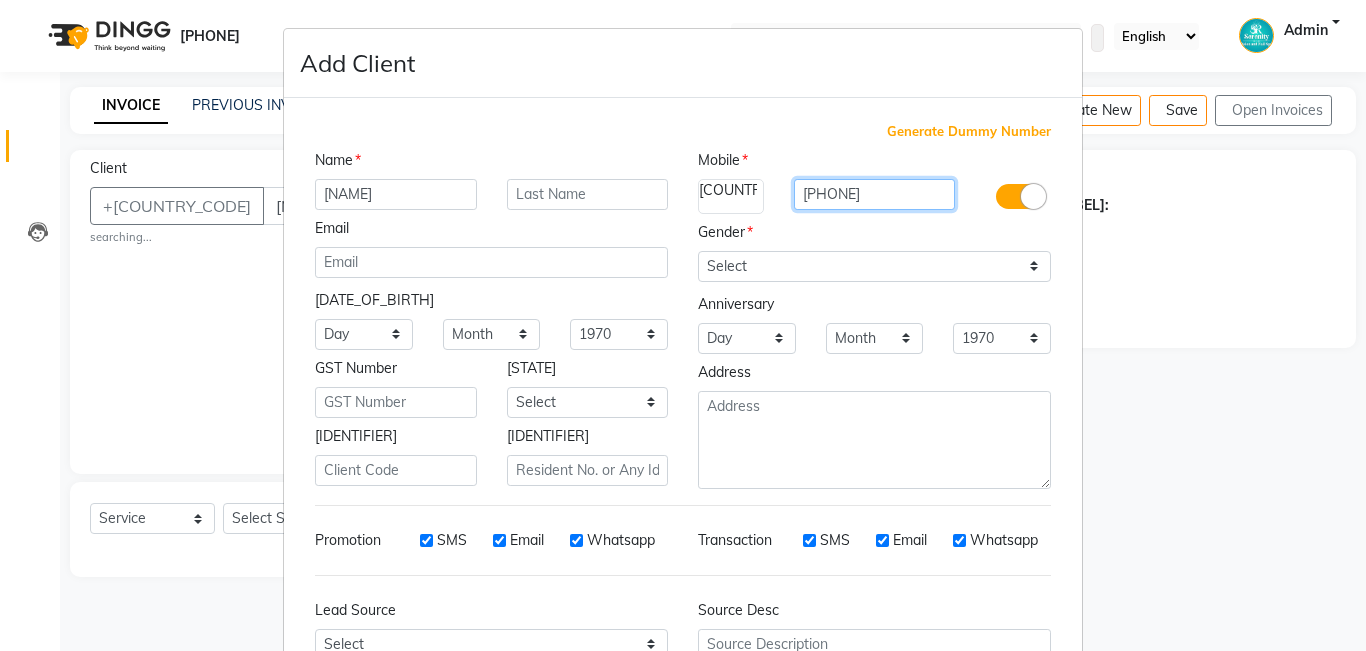 click on "[PHONE]" at bounding box center (875, 194) 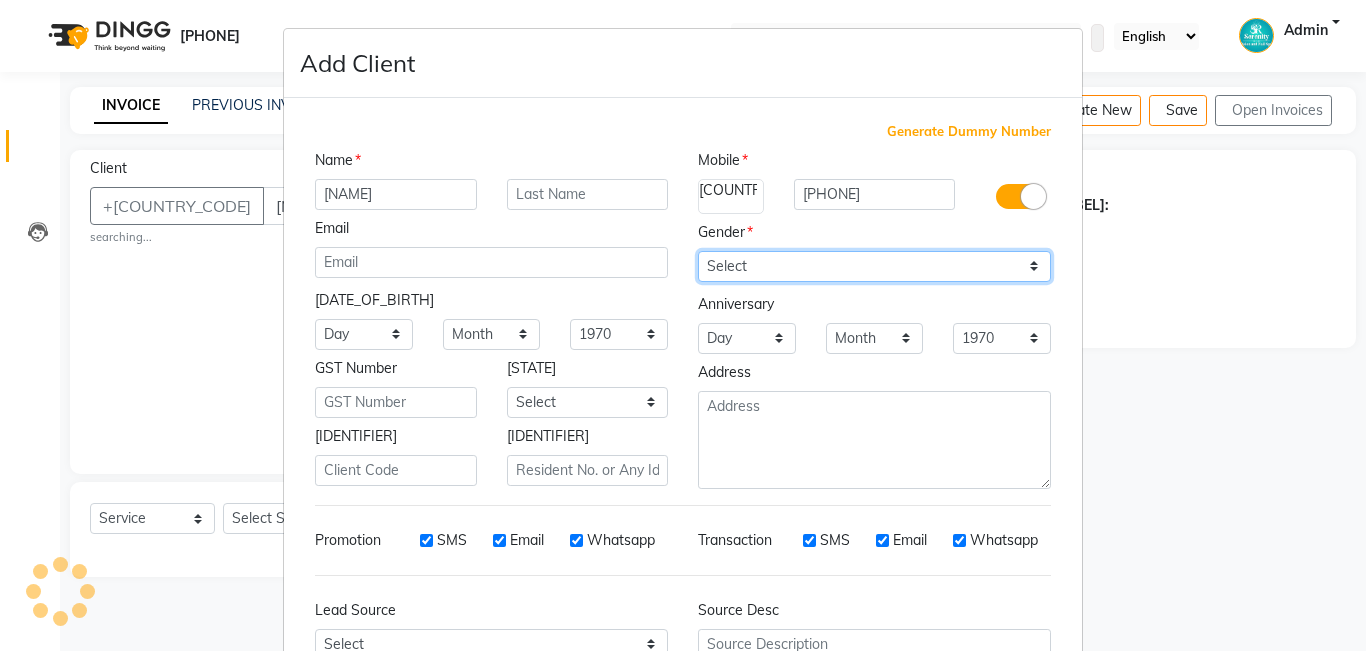 click on "Select Male Female Other Prefer Not To Say" at bounding box center [874, 266] 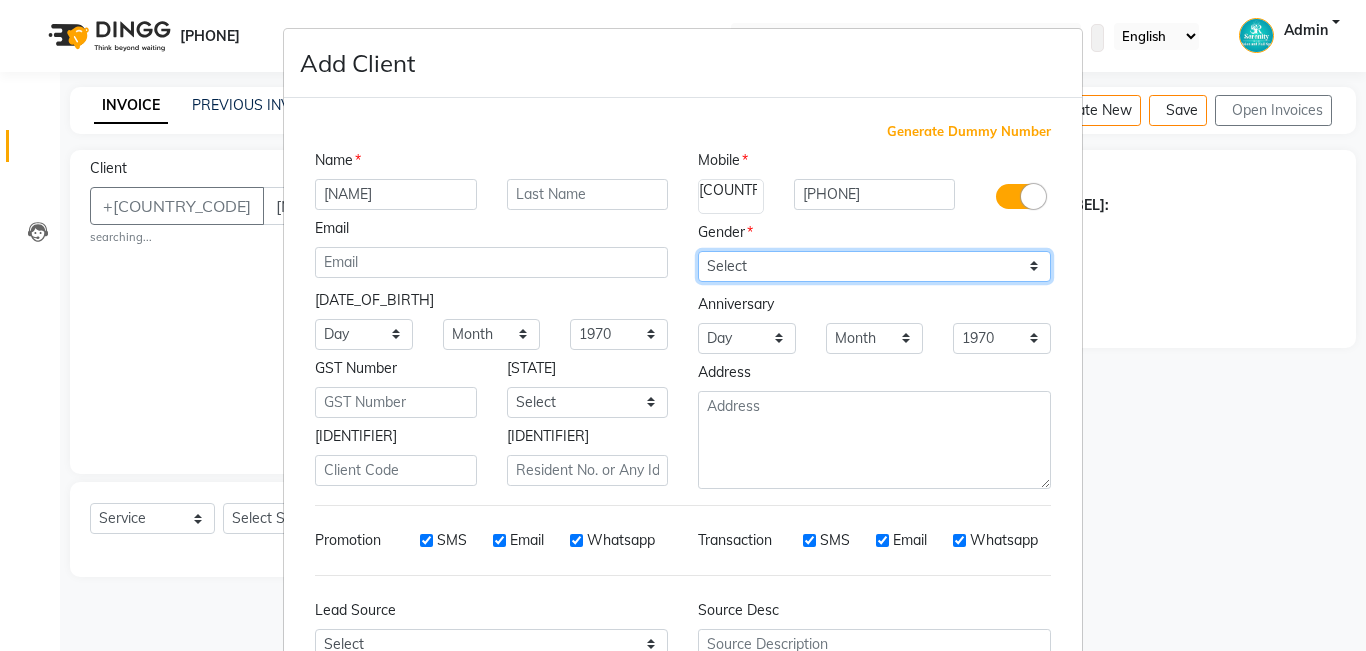 select on "female" 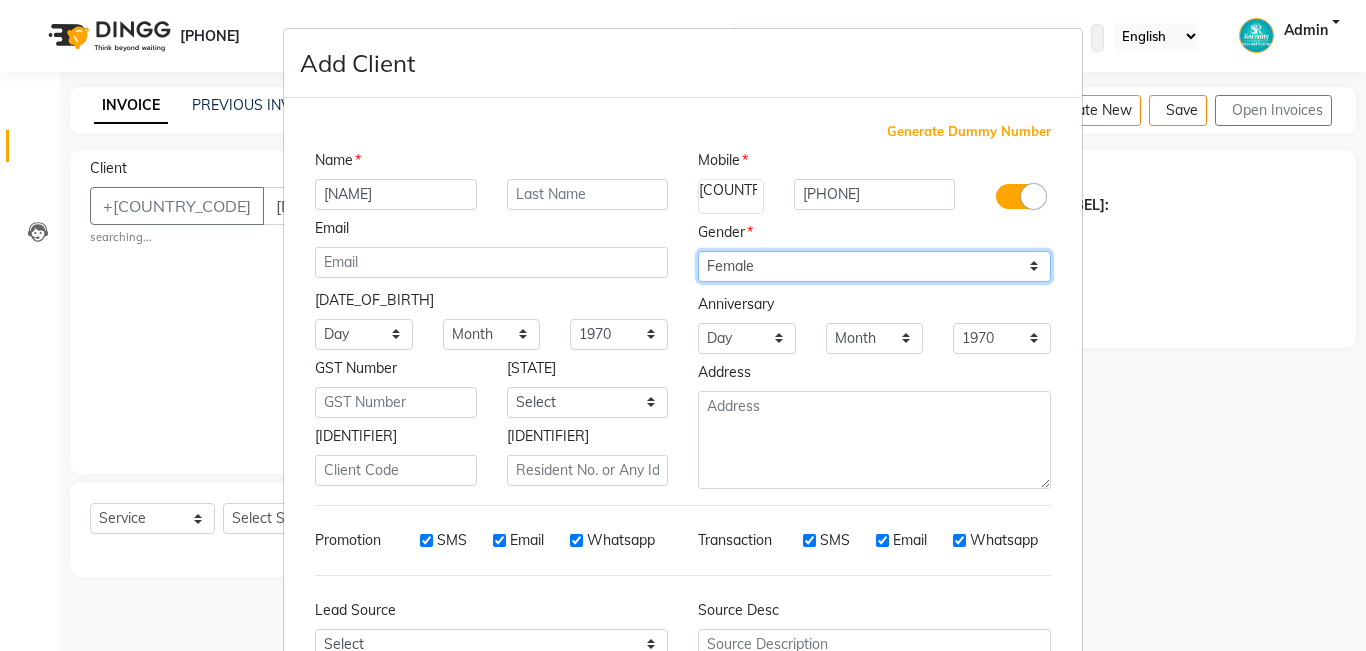 click on "Select Male Female Other Prefer Not To Say" at bounding box center [874, 266] 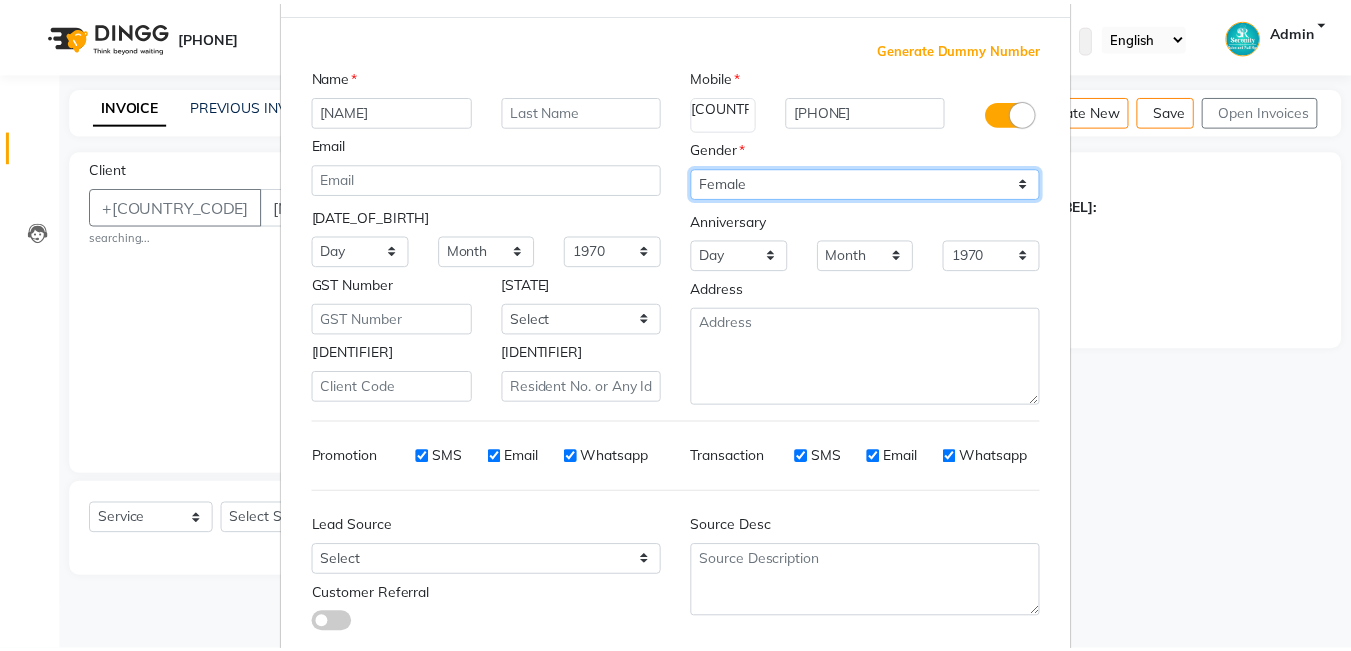 scroll, scrollTop: 198, scrollLeft: 0, axis: vertical 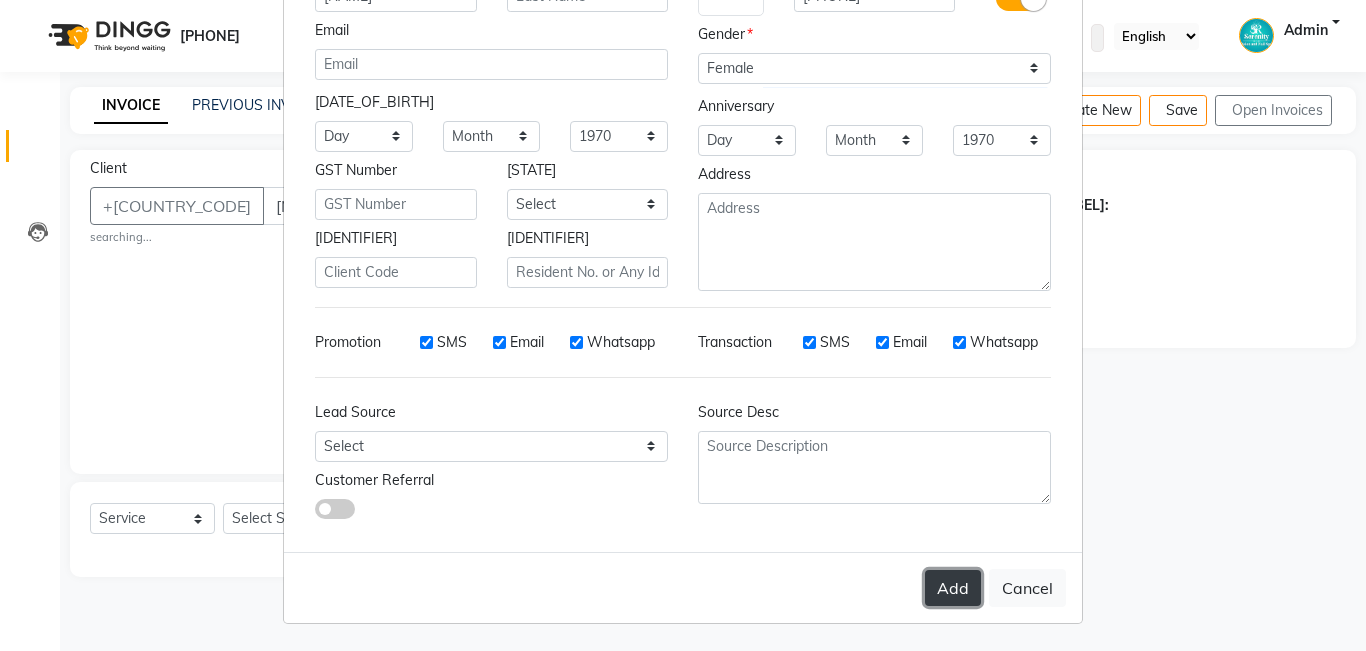 click on "Add" at bounding box center [953, 588] 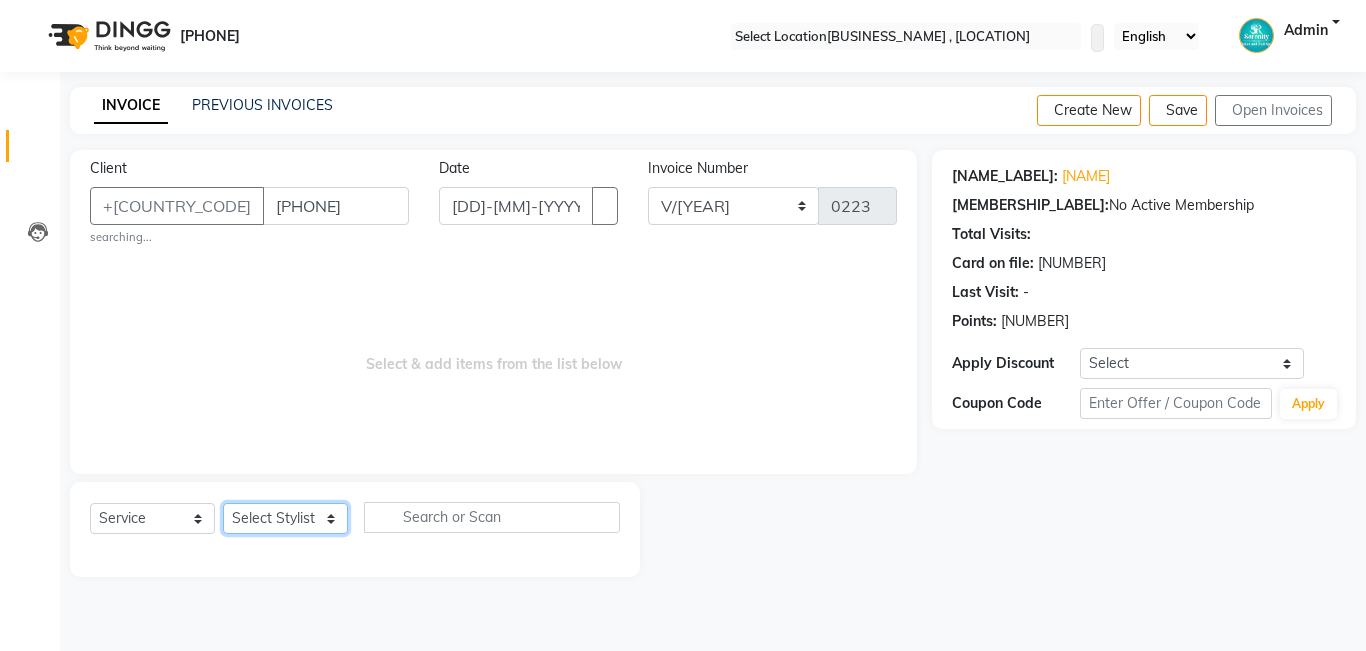 click on "Select Stylist [NAME] [NAME] [NAME] [NAME] [NAME]" at bounding box center (285, 518) 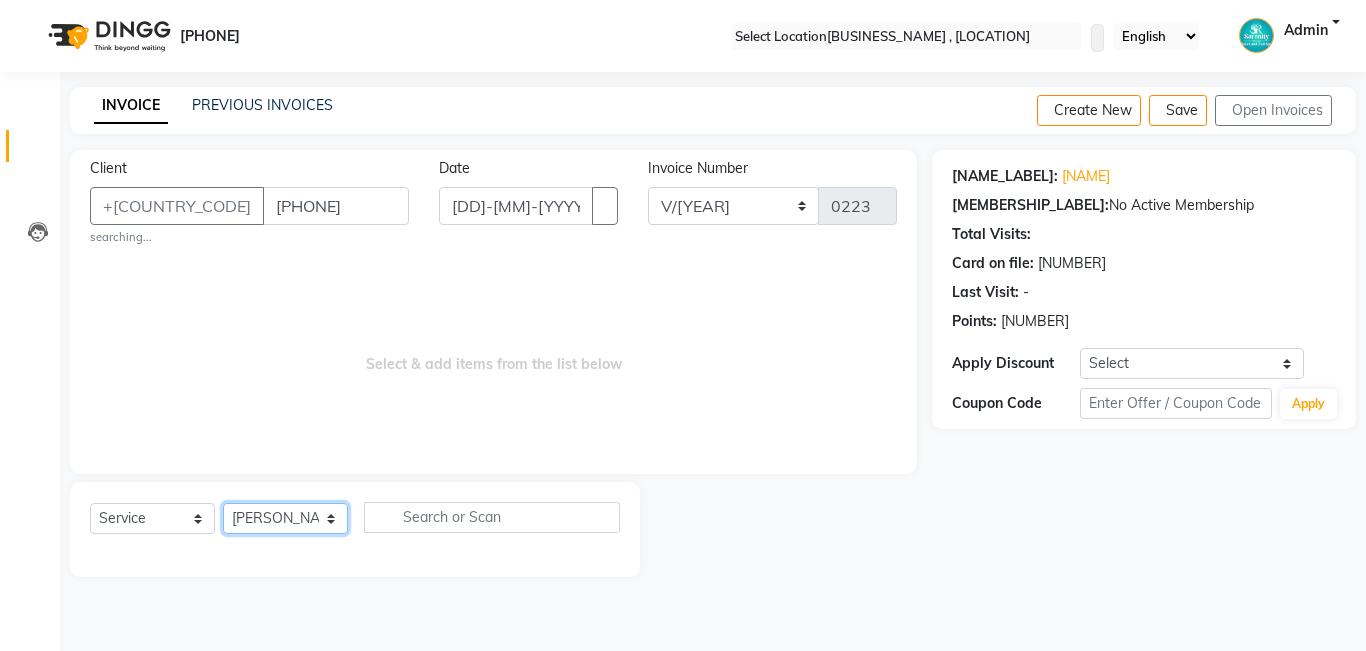 click on "Select Stylist [NAME] [NAME] [NAME] [NAME] [NAME]" at bounding box center [285, 518] 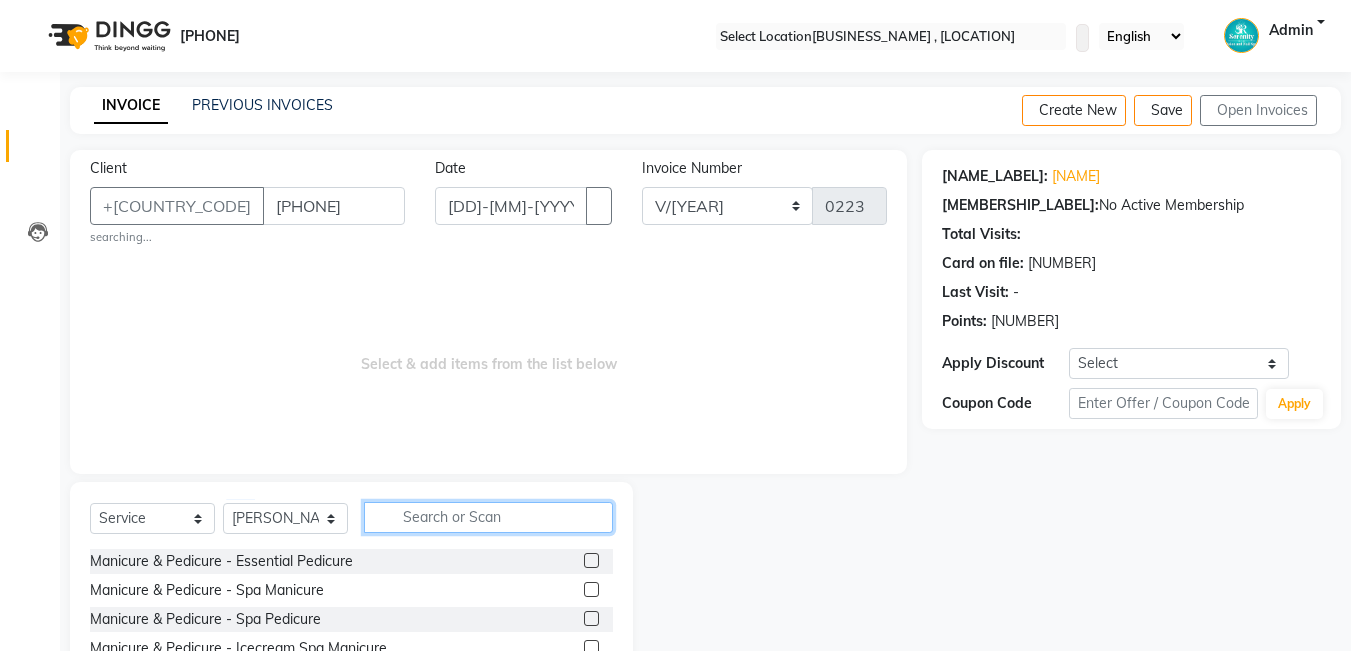 click at bounding box center (488, 517) 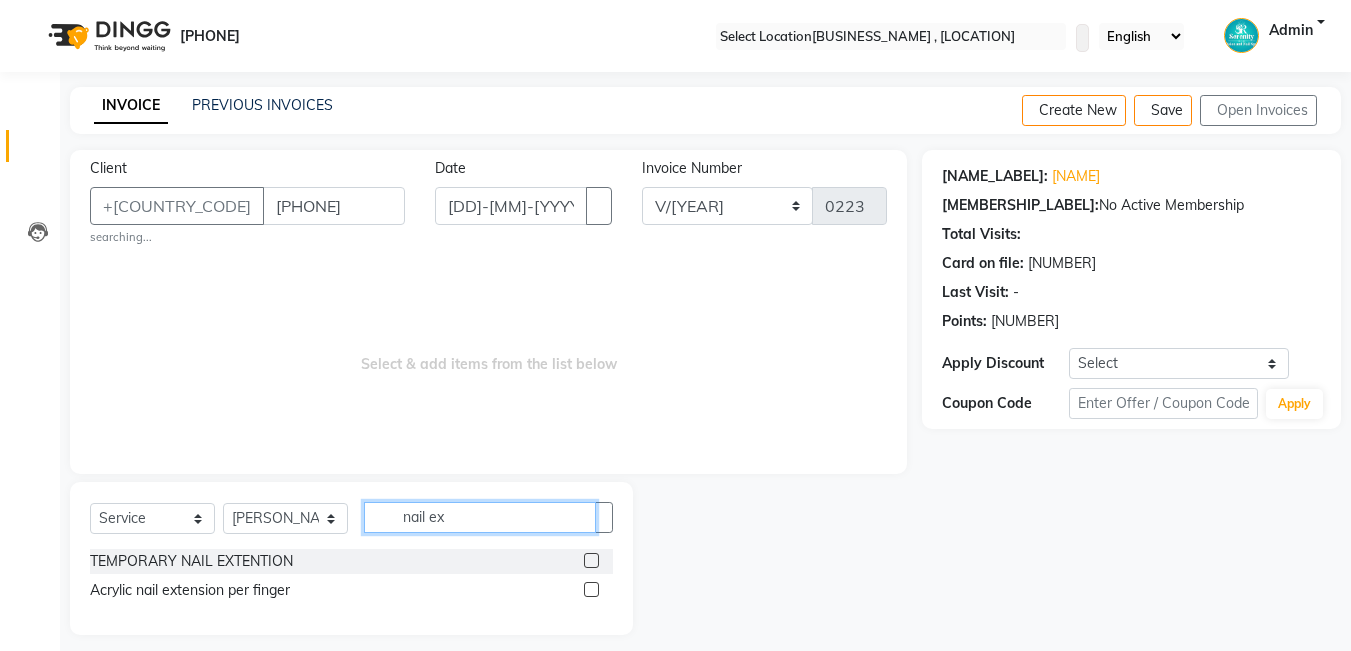 type on "nail ex" 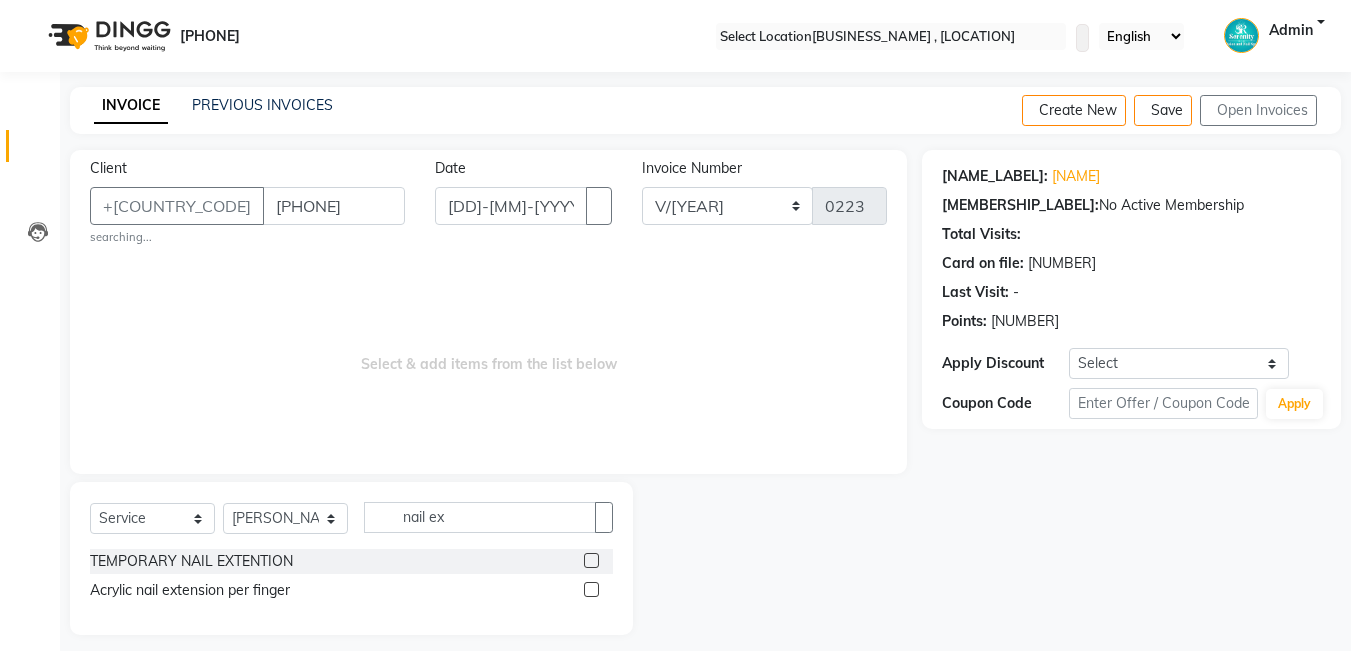 click at bounding box center (591, 560) 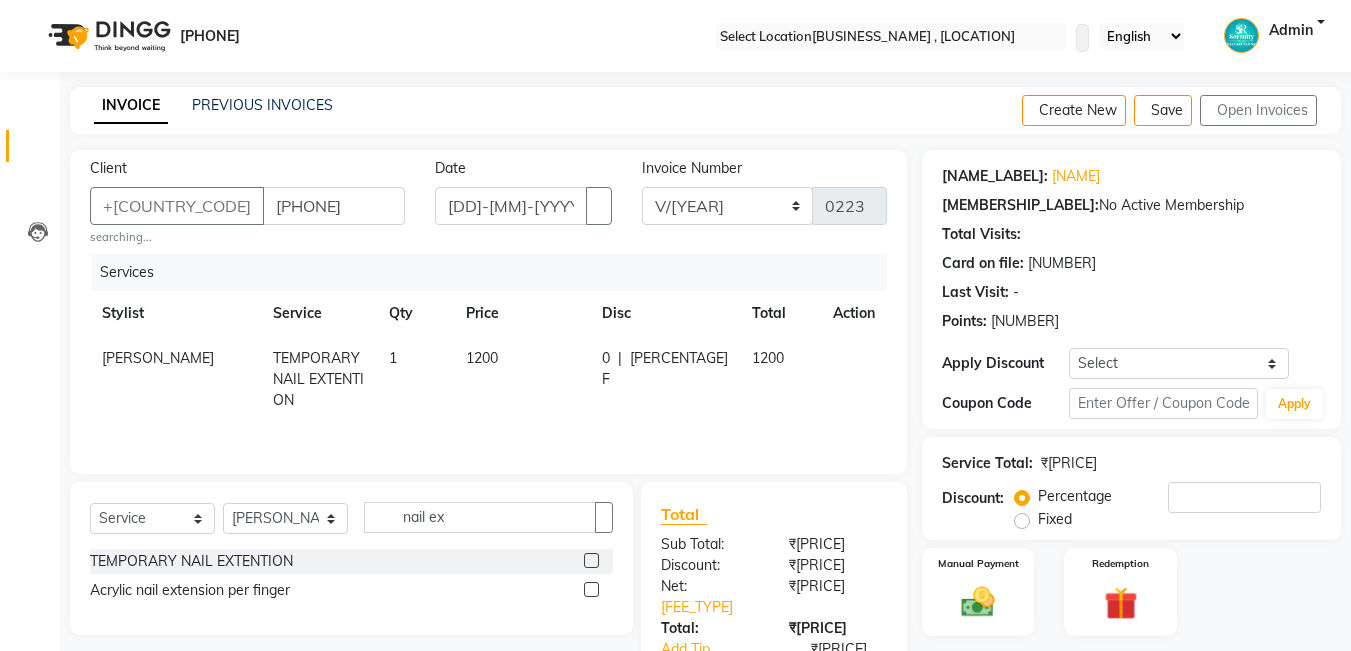 click on "1200" at bounding box center [158, 358] 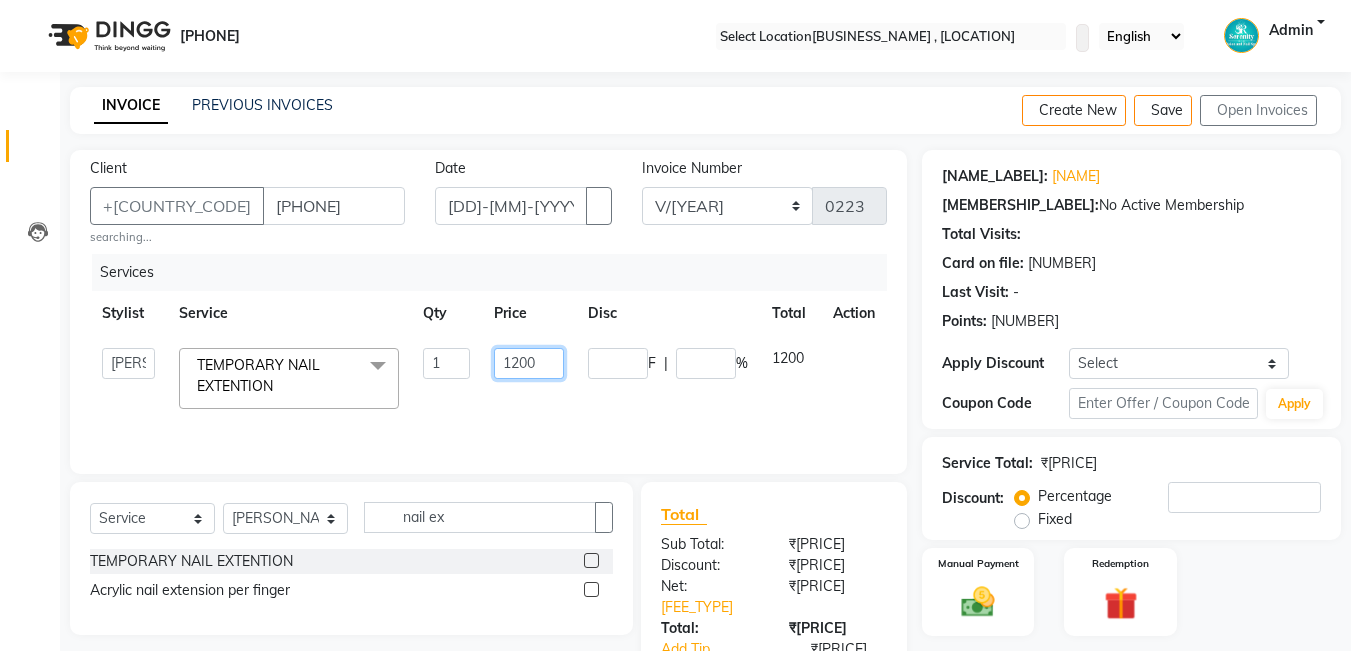 click on "1200" at bounding box center (447, 363) 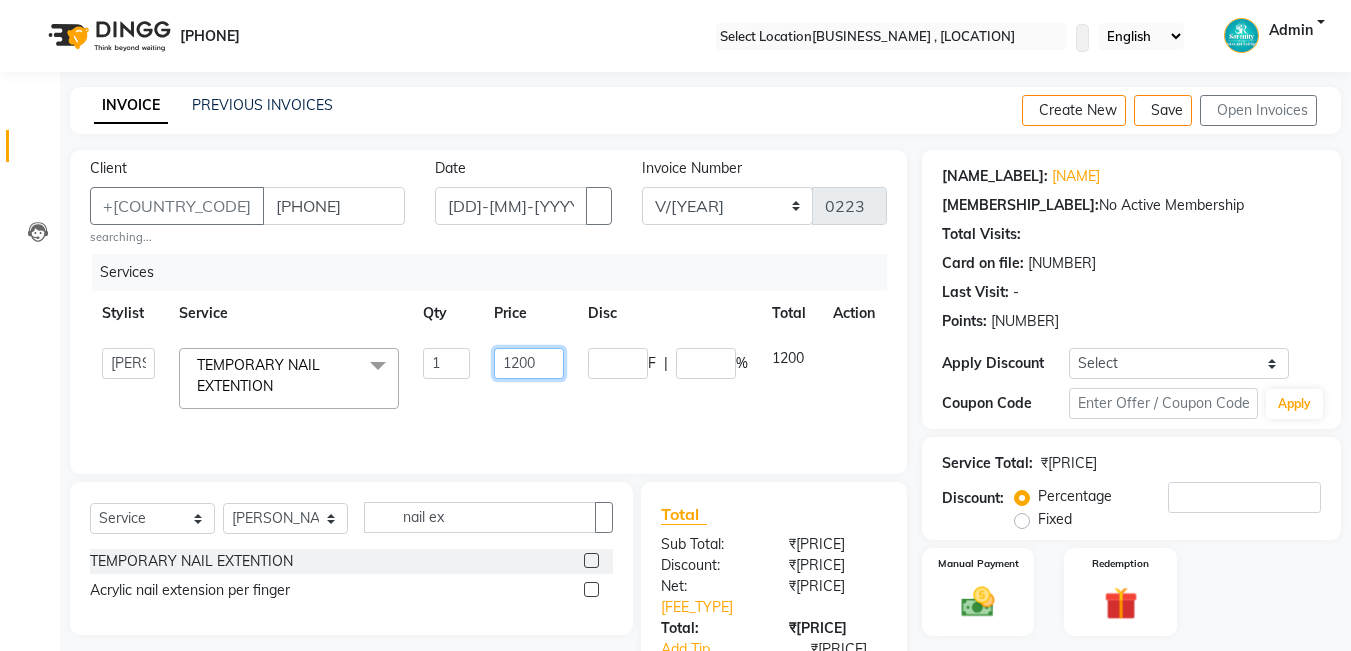 click on "[NUMBER]" at bounding box center [447, 363] 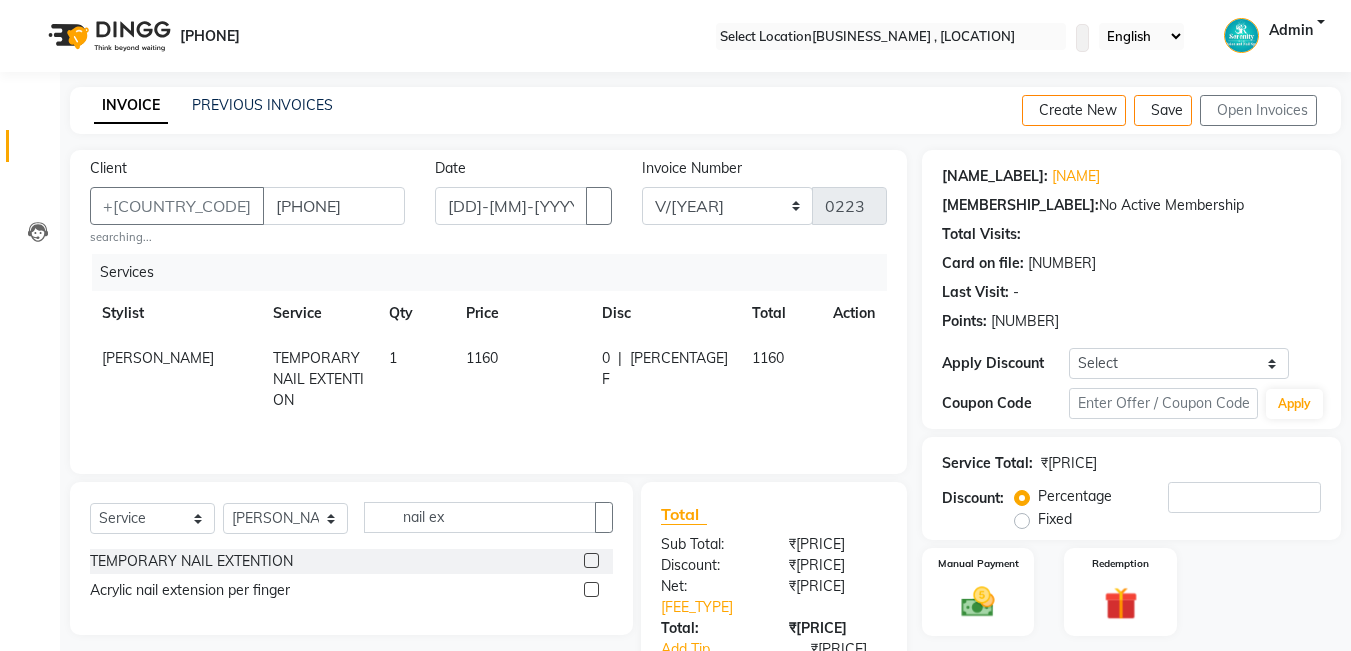 click on "1160" at bounding box center (522, 379) 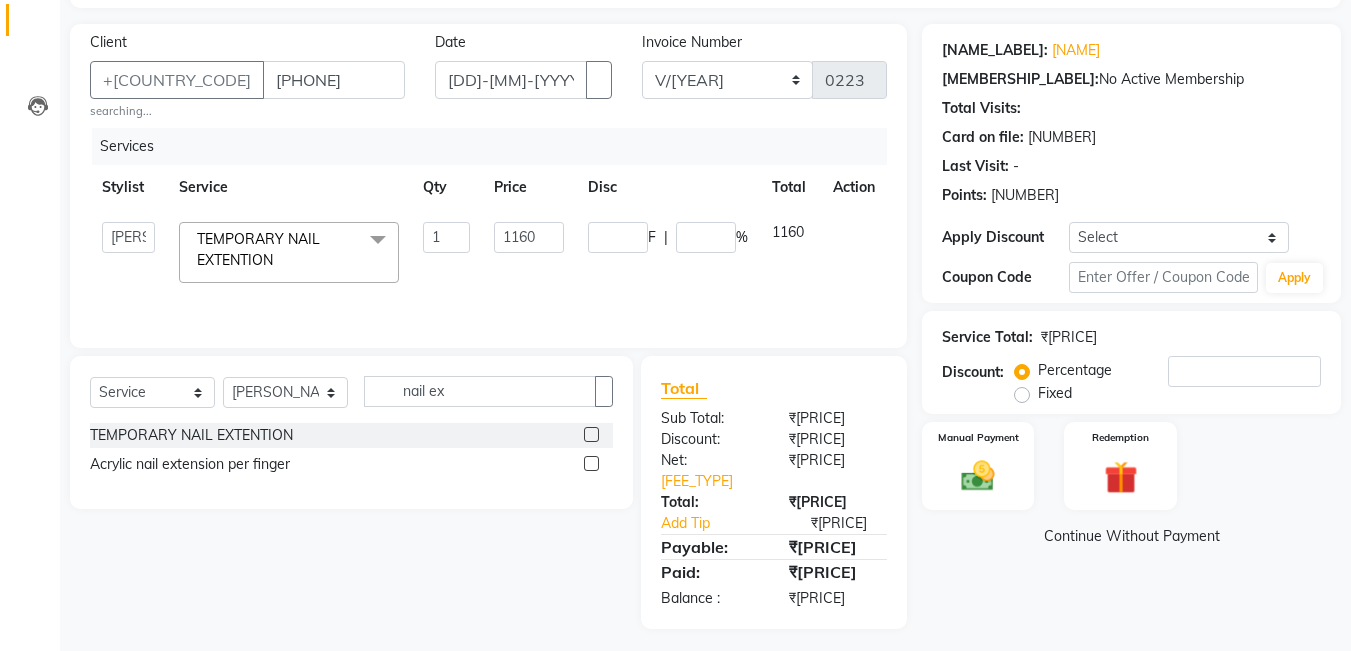 scroll, scrollTop: 134, scrollLeft: 0, axis: vertical 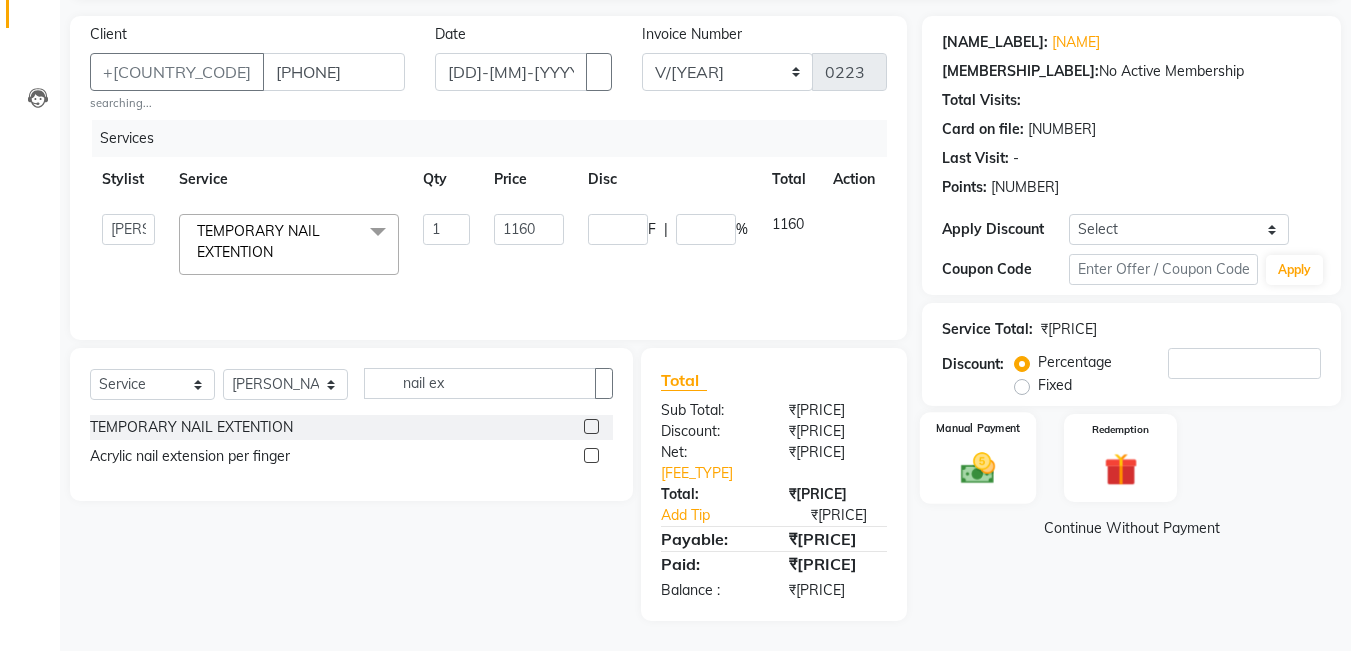 click on "Manual Payment" at bounding box center (978, 458) 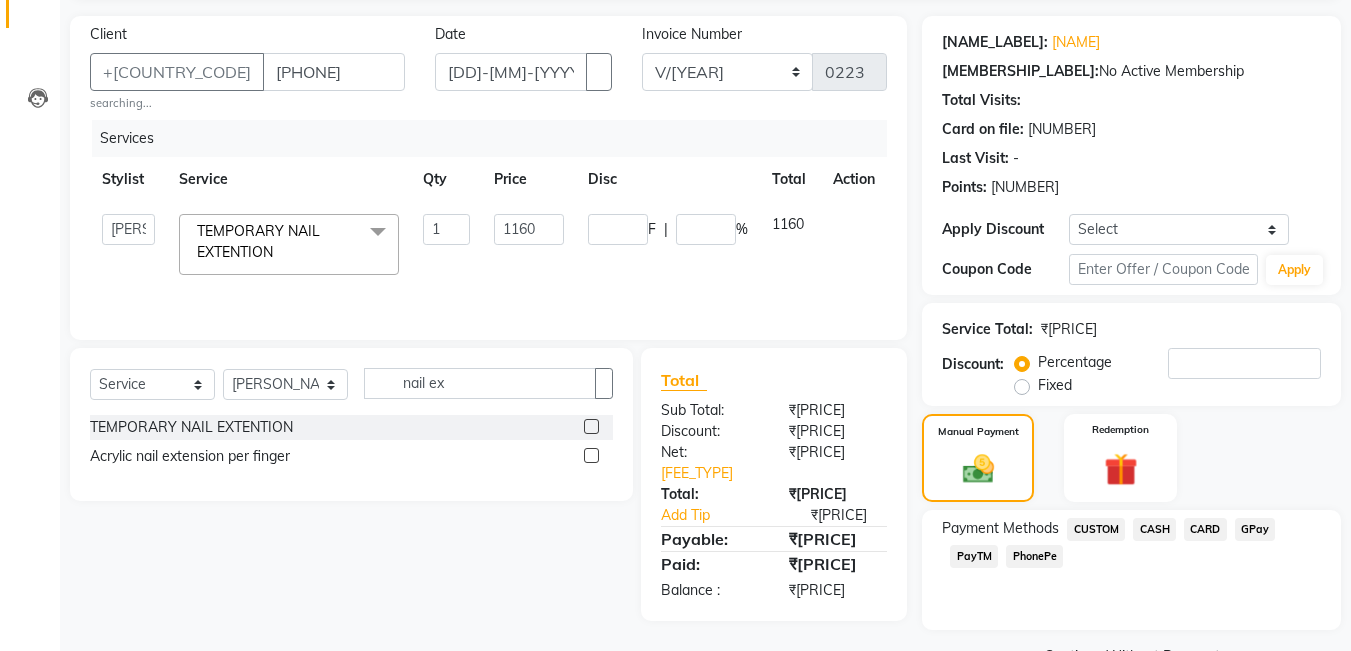 click on "GPay" at bounding box center (1096, 529) 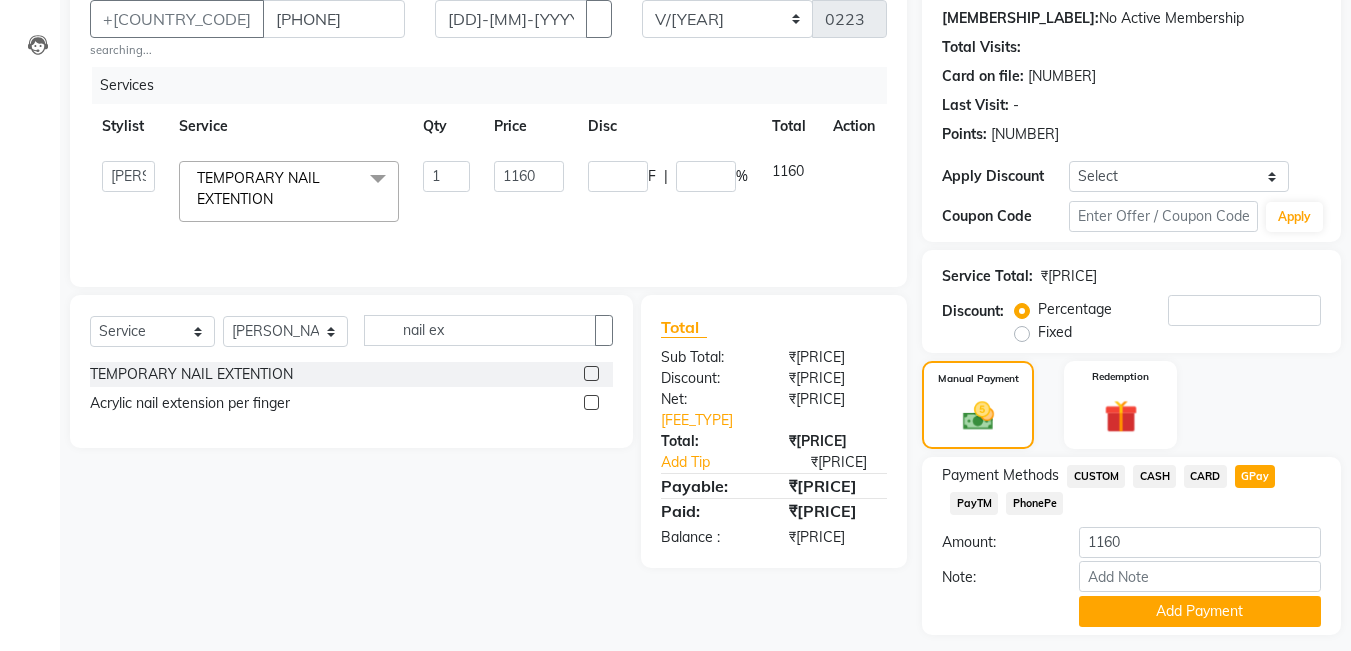 scroll, scrollTop: 247, scrollLeft: 0, axis: vertical 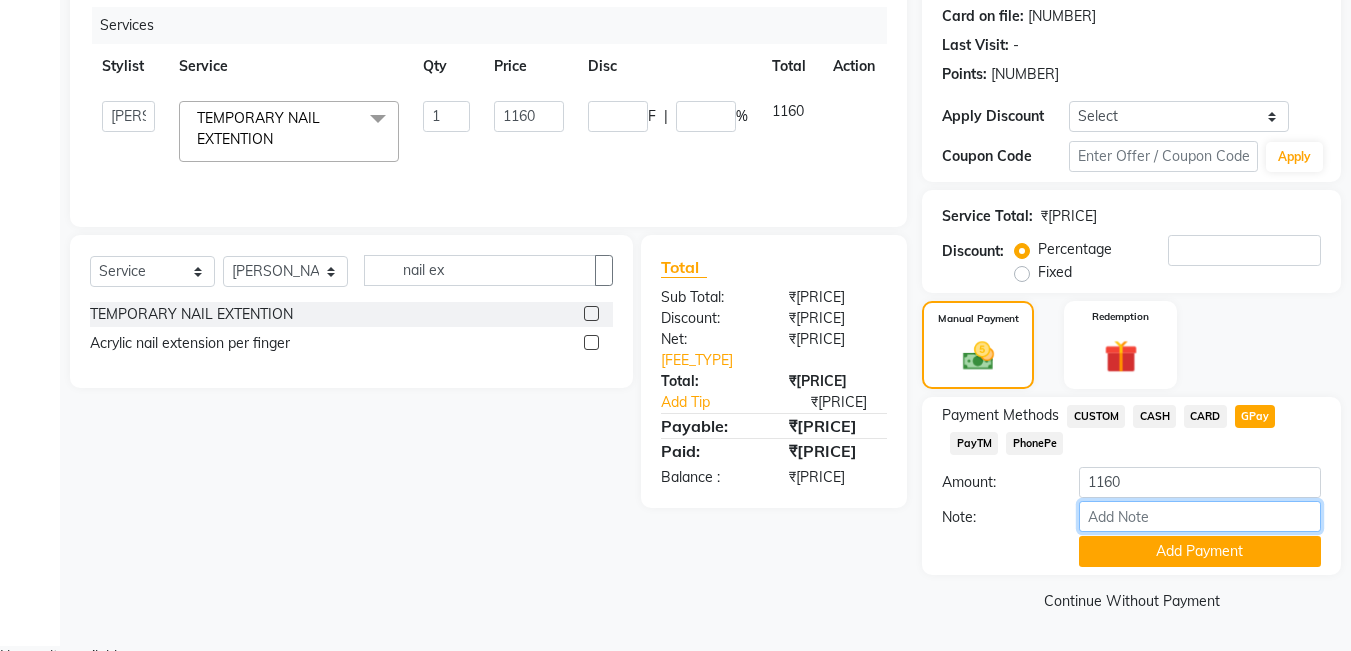 click on "Note:" at bounding box center (1200, 516) 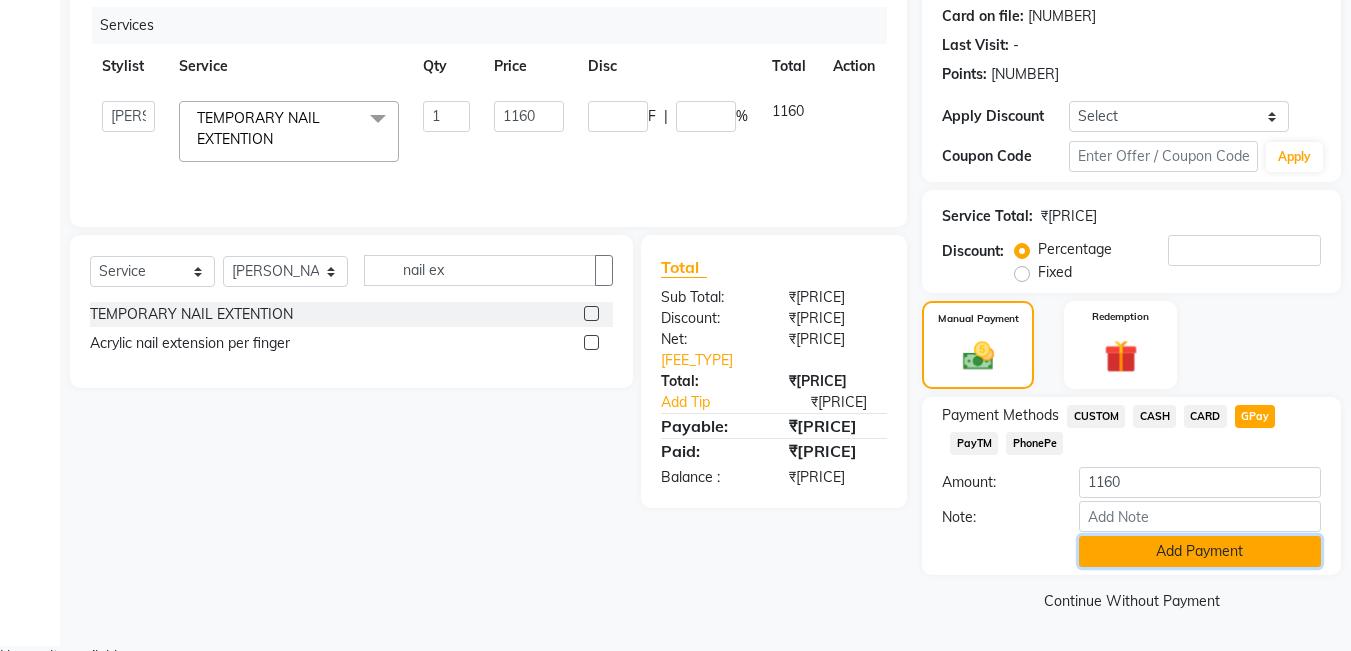 click on "Add Payment" at bounding box center (1200, 551) 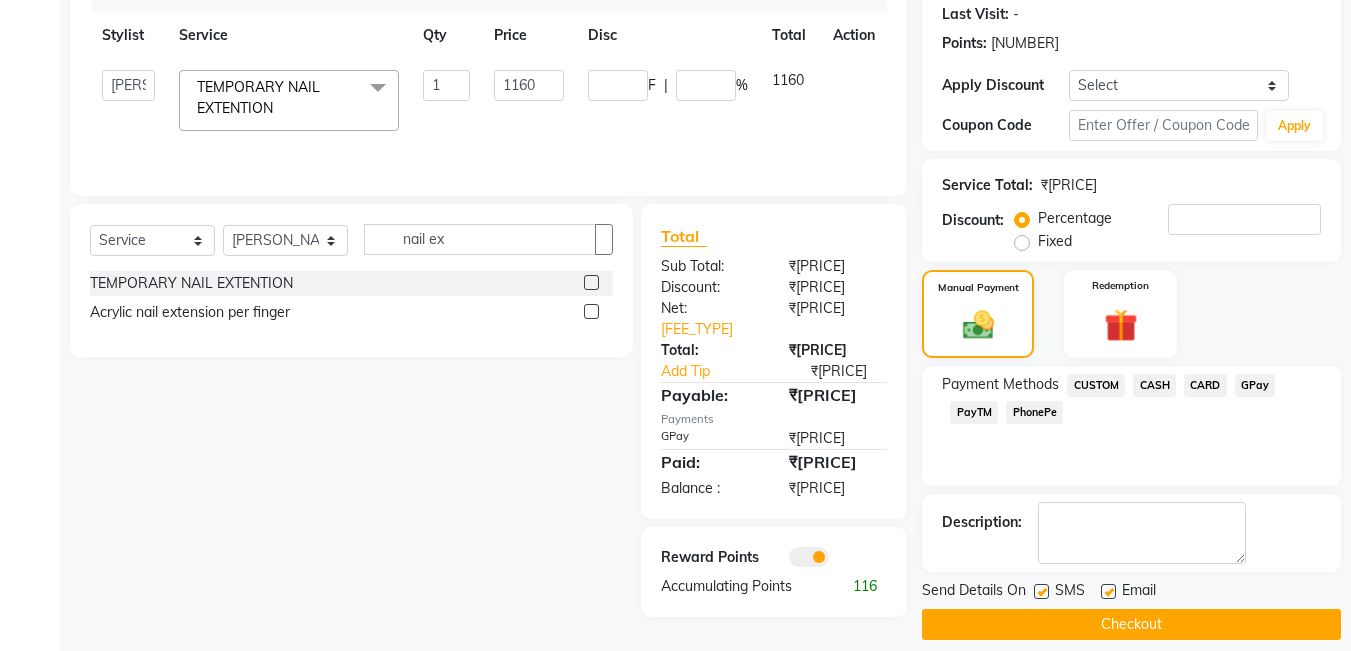 scroll, scrollTop: 304, scrollLeft: 0, axis: vertical 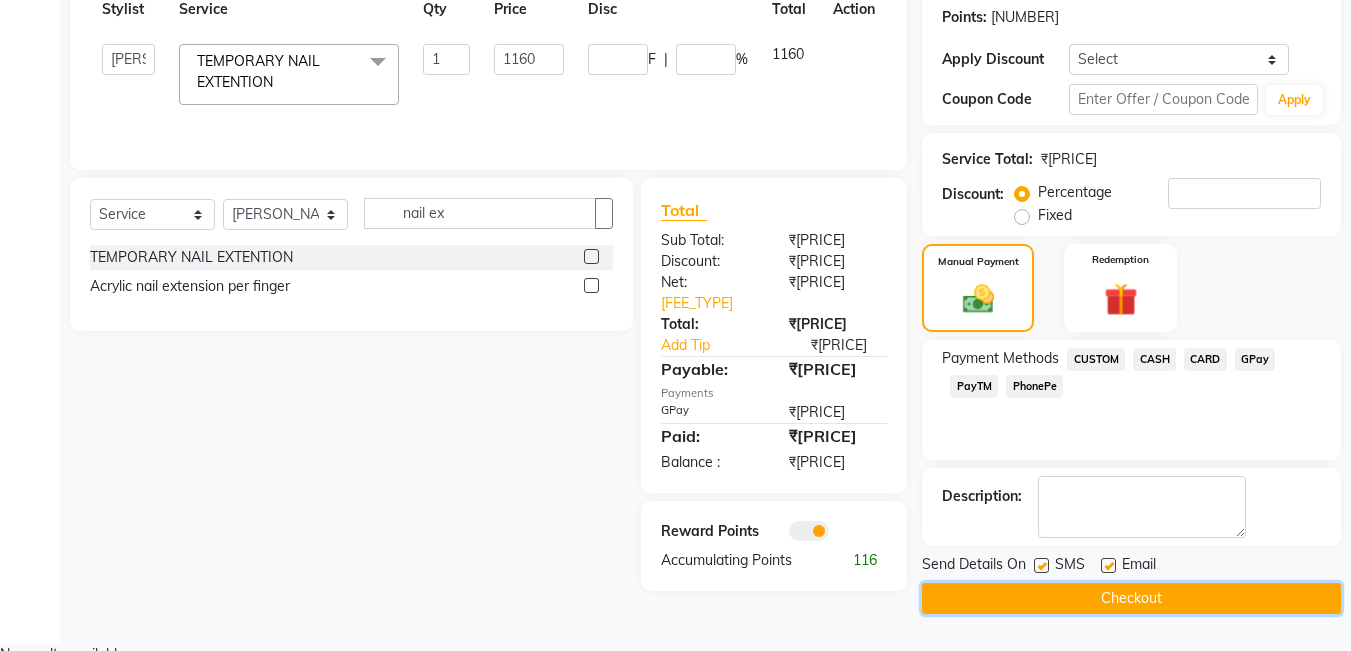 click on "Checkout" at bounding box center [1131, 598] 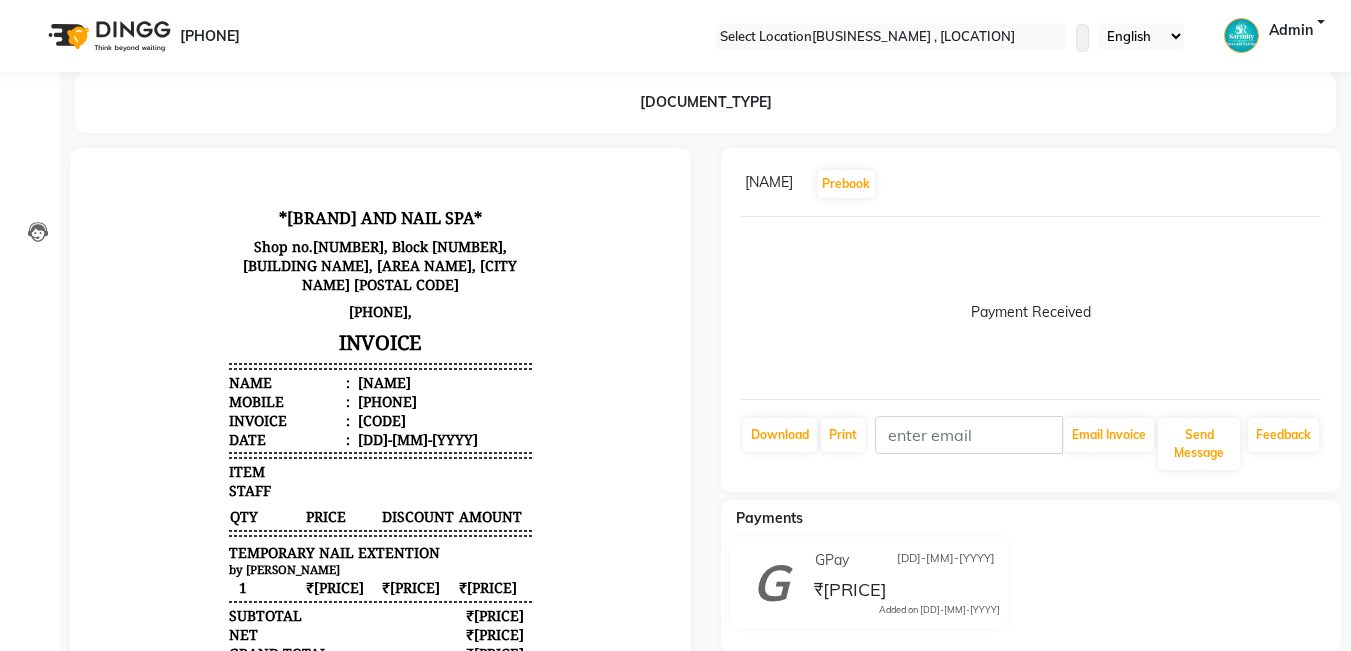 scroll, scrollTop: 0, scrollLeft: 0, axis: both 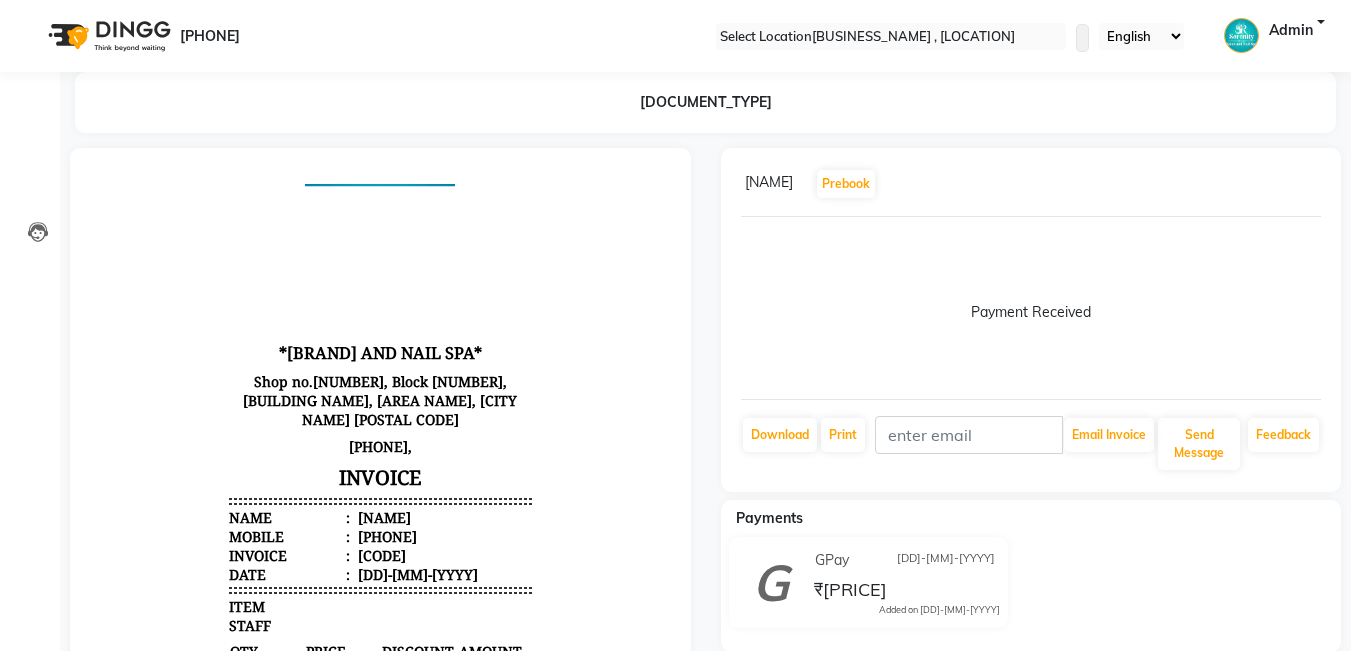 click on "[BRAND] SALON AND NAIL SPA
Shop no.[NUMBER], Block [NUMBER], Emerald Plaza, Hiranandani Medows, Thane West - [POSTAL_CODE]
[PHONE_NUMBER],
INVOICE
Name  :
[NAME]
Mobile :
[PHONE_NUMBER]
Invoice  :
V/[YEAR]-[YEAR]/[NUMBER]
Date  :
[DATE]
ITEM
STAFF" at bounding box center [675, 325] 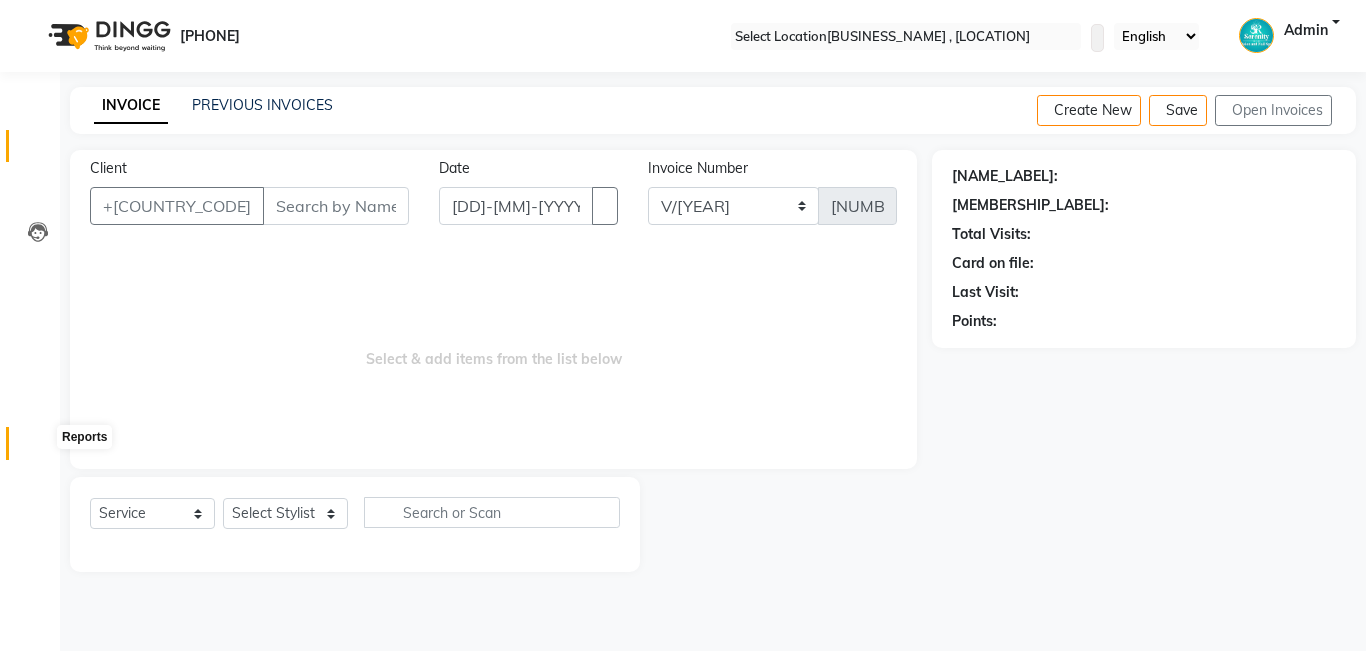 click at bounding box center [38, 448] 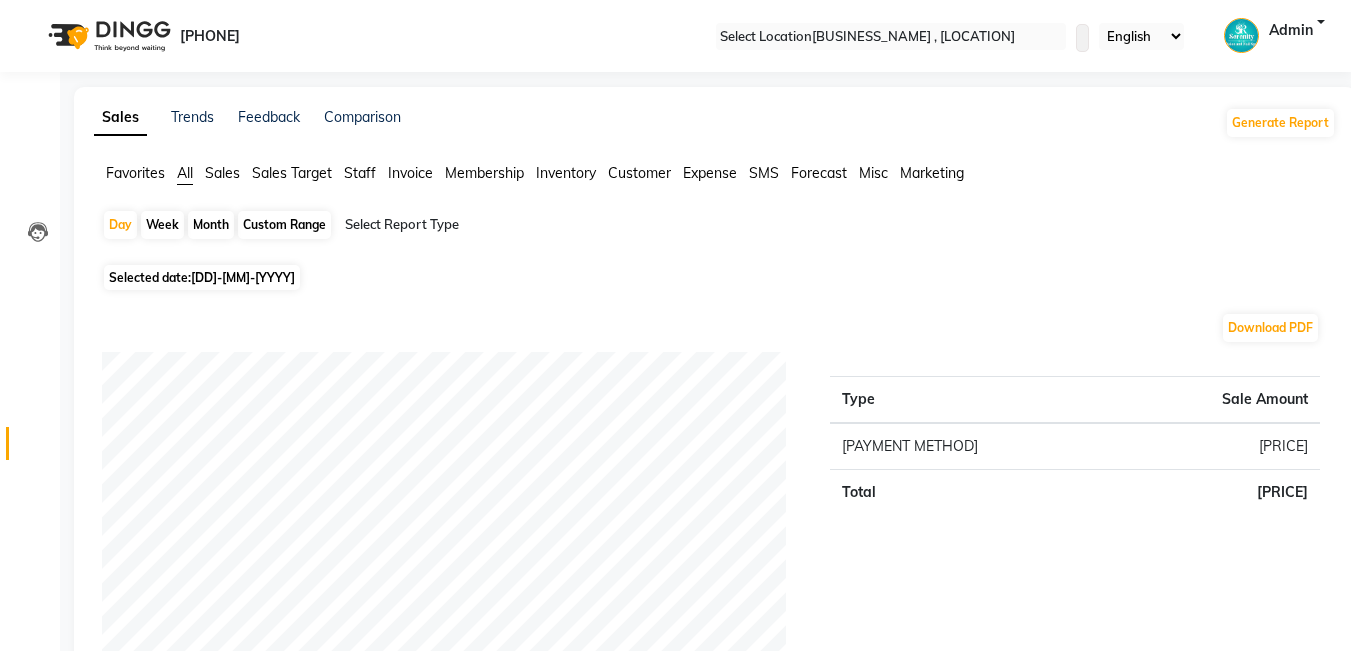 click on "Custom Range" at bounding box center (284, 225) 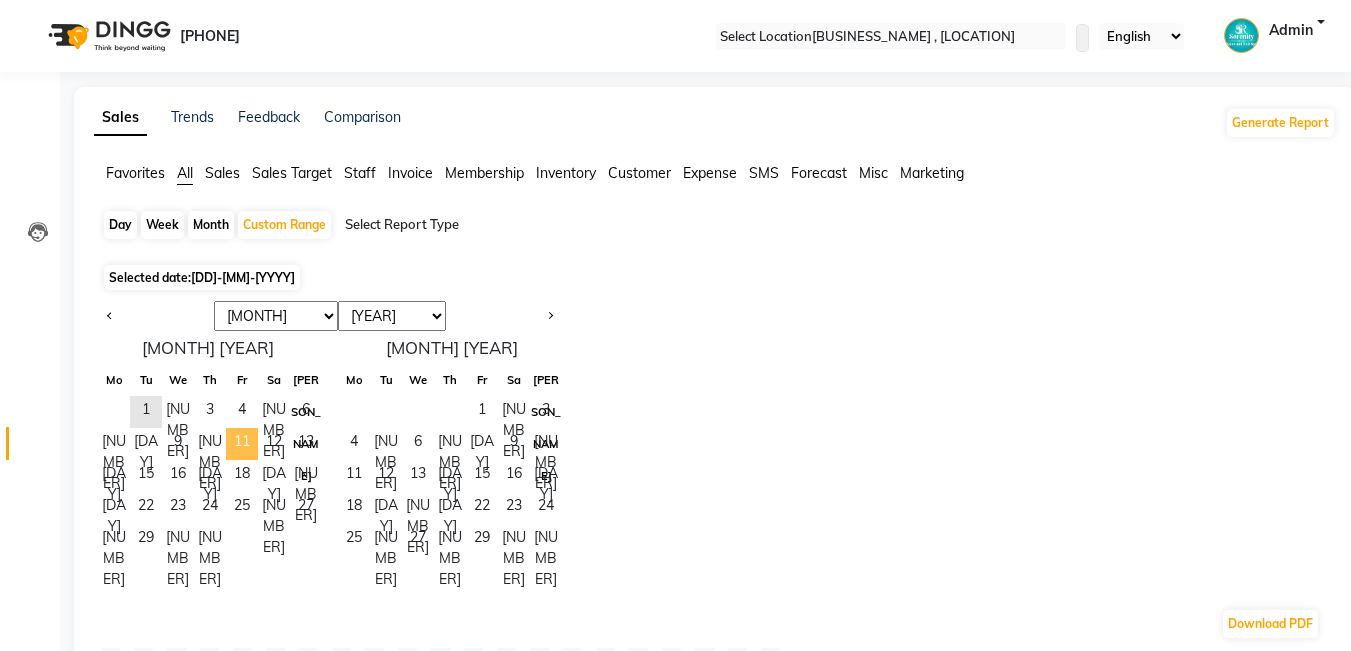 click on "11" at bounding box center (242, 444) 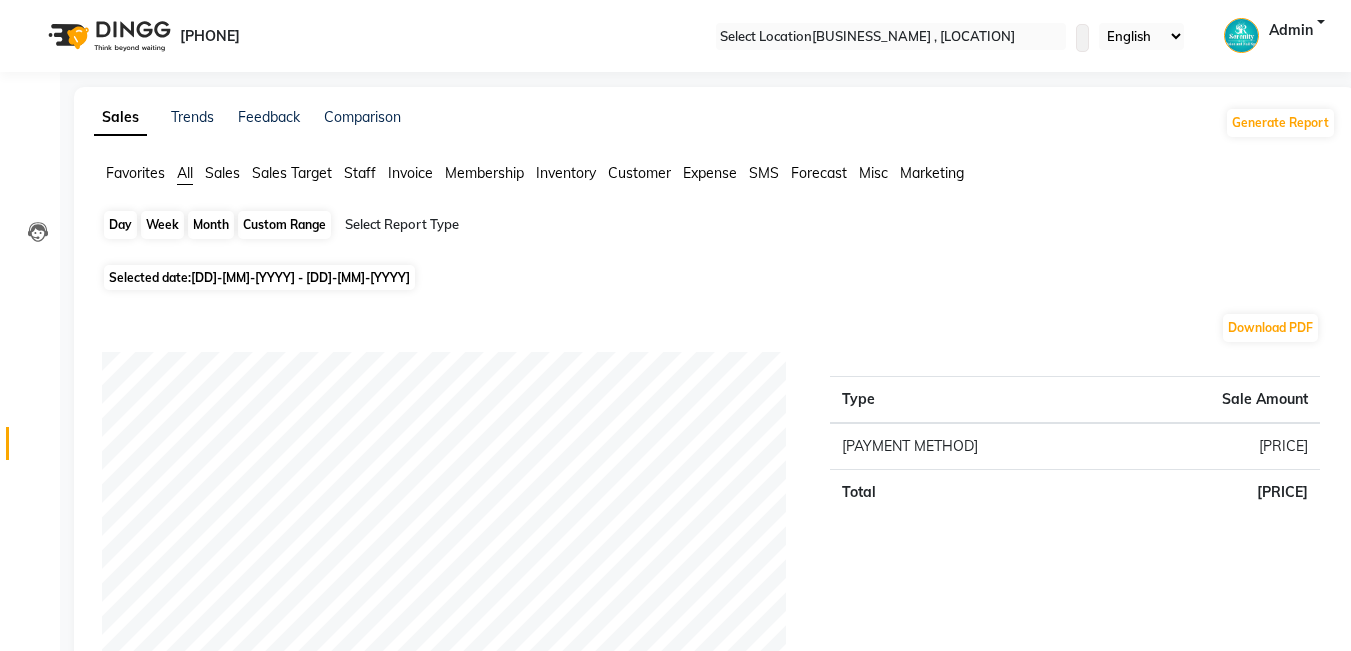 click on "Custom Range" at bounding box center [284, 225] 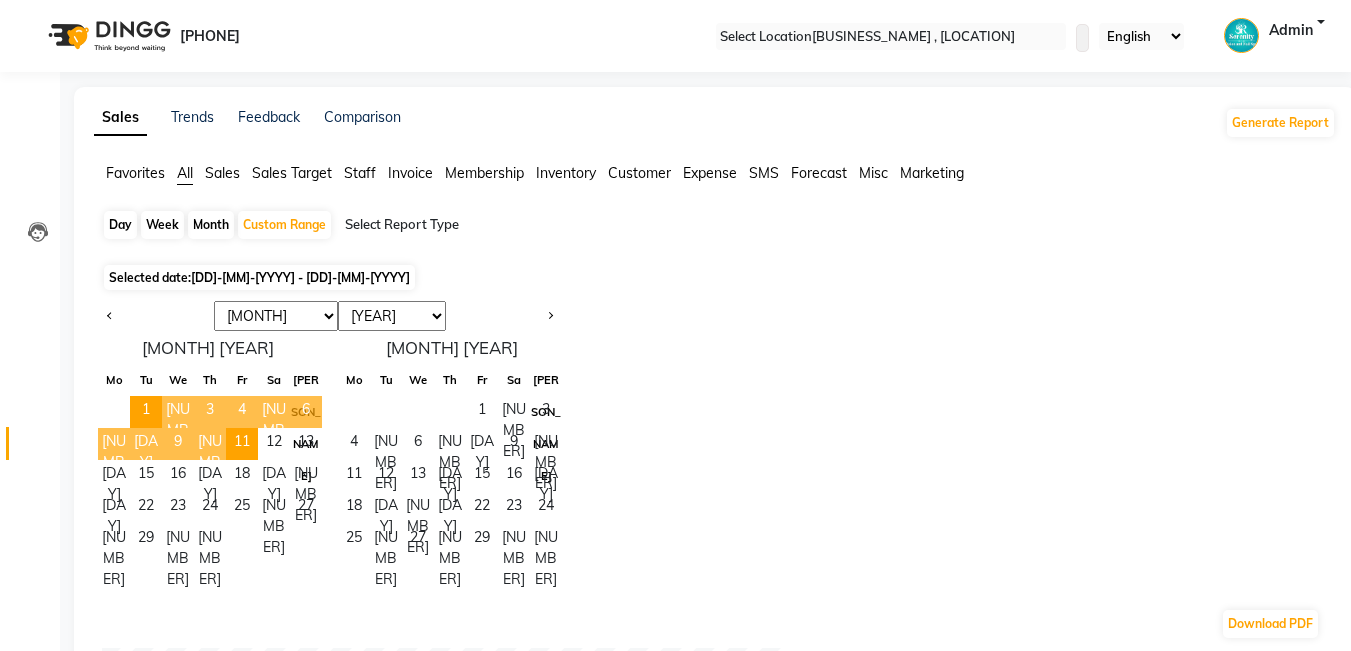 click at bounding box center (154, 316) 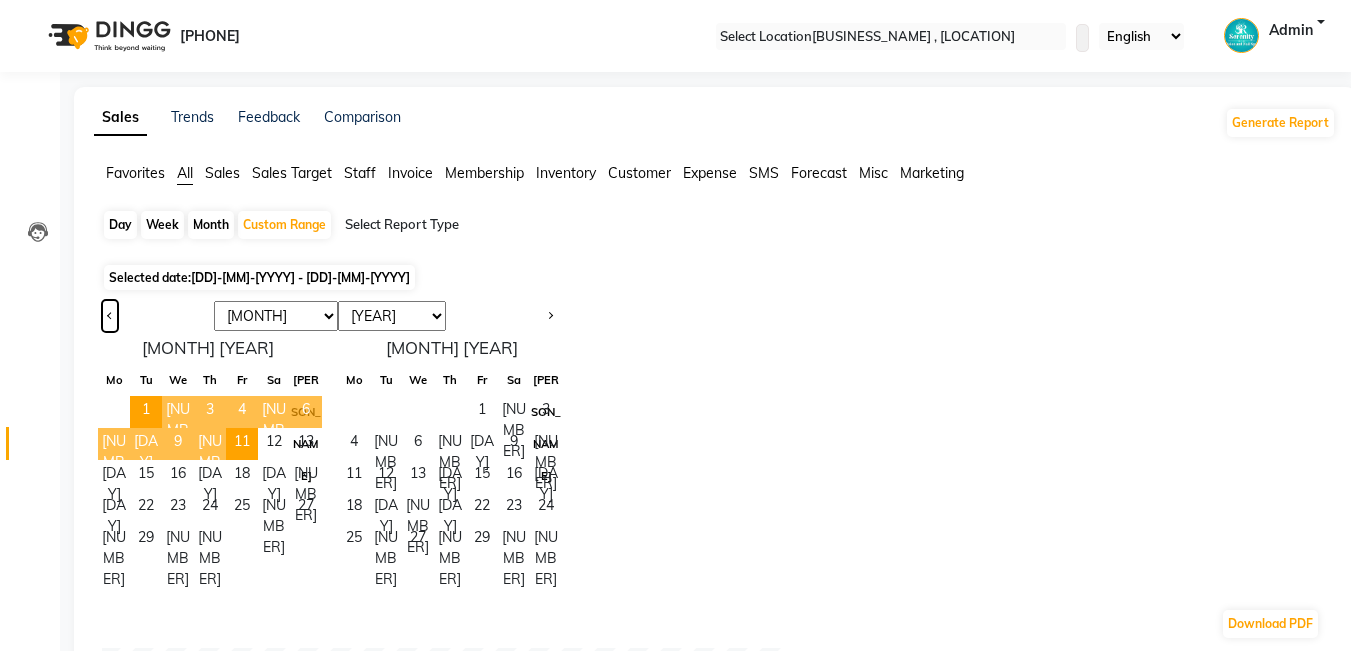 click at bounding box center (110, 314) 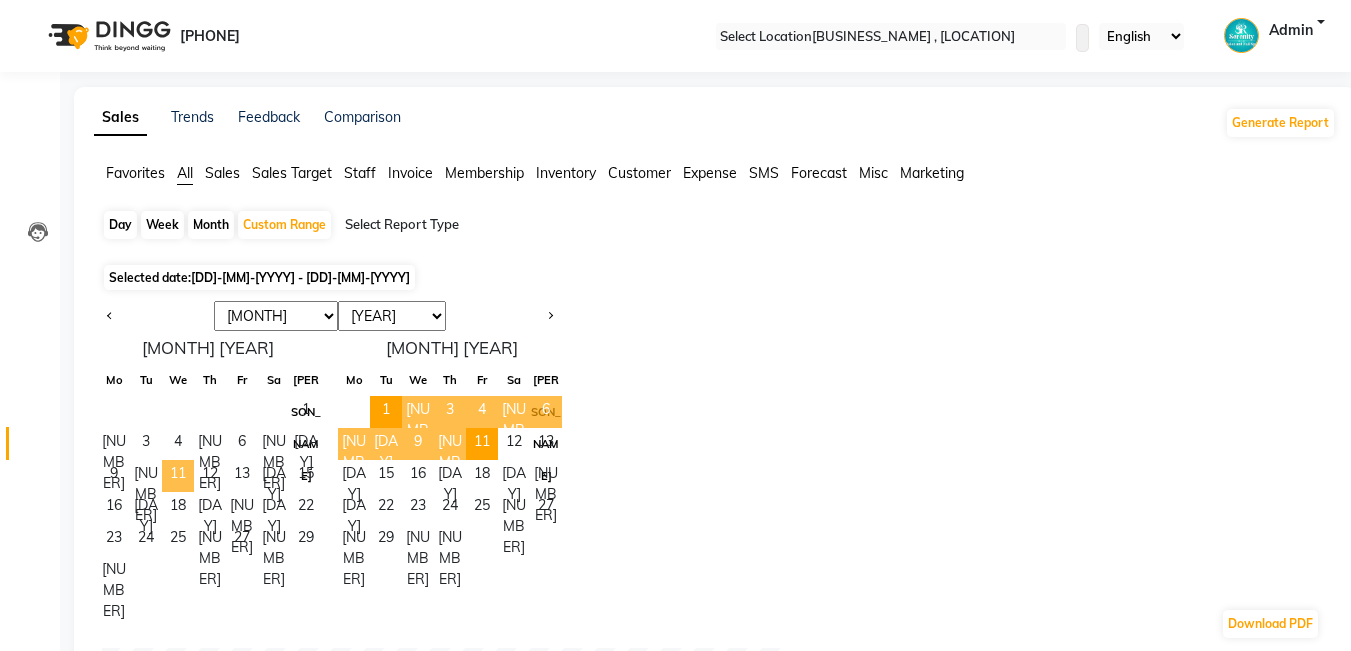 click on "11" at bounding box center [178, 476] 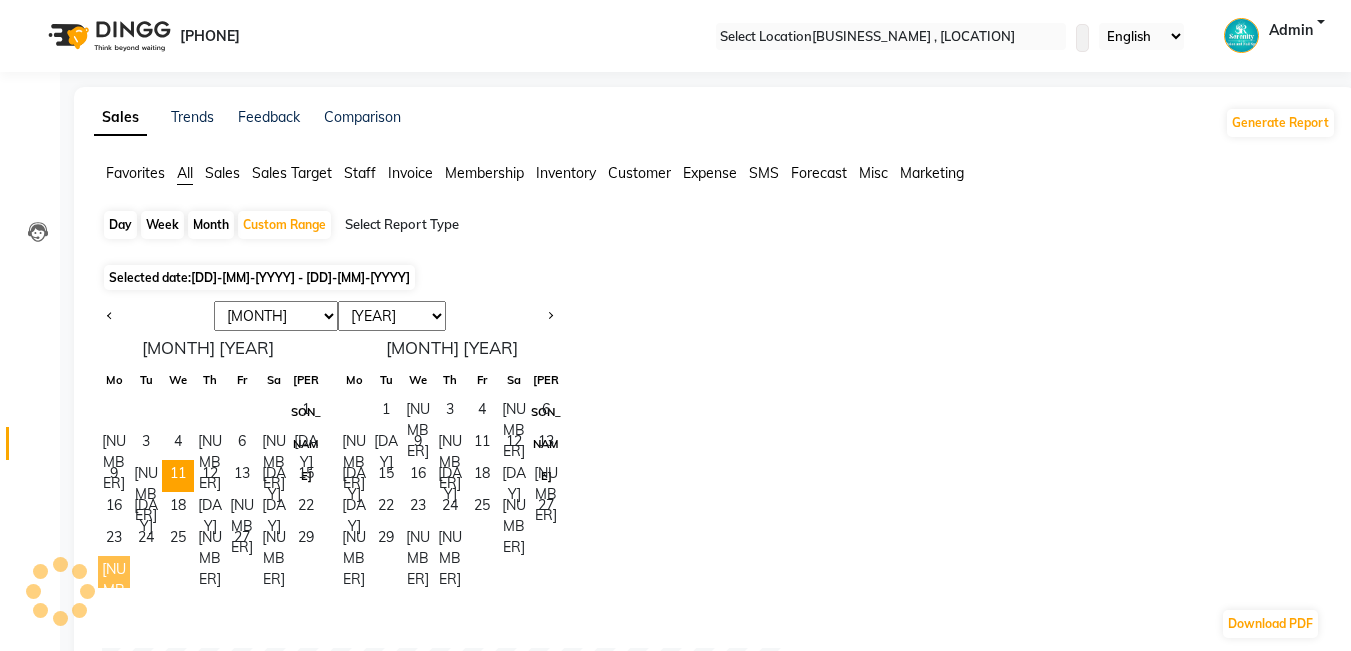 click on "[NUMBER]" at bounding box center [114, 572] 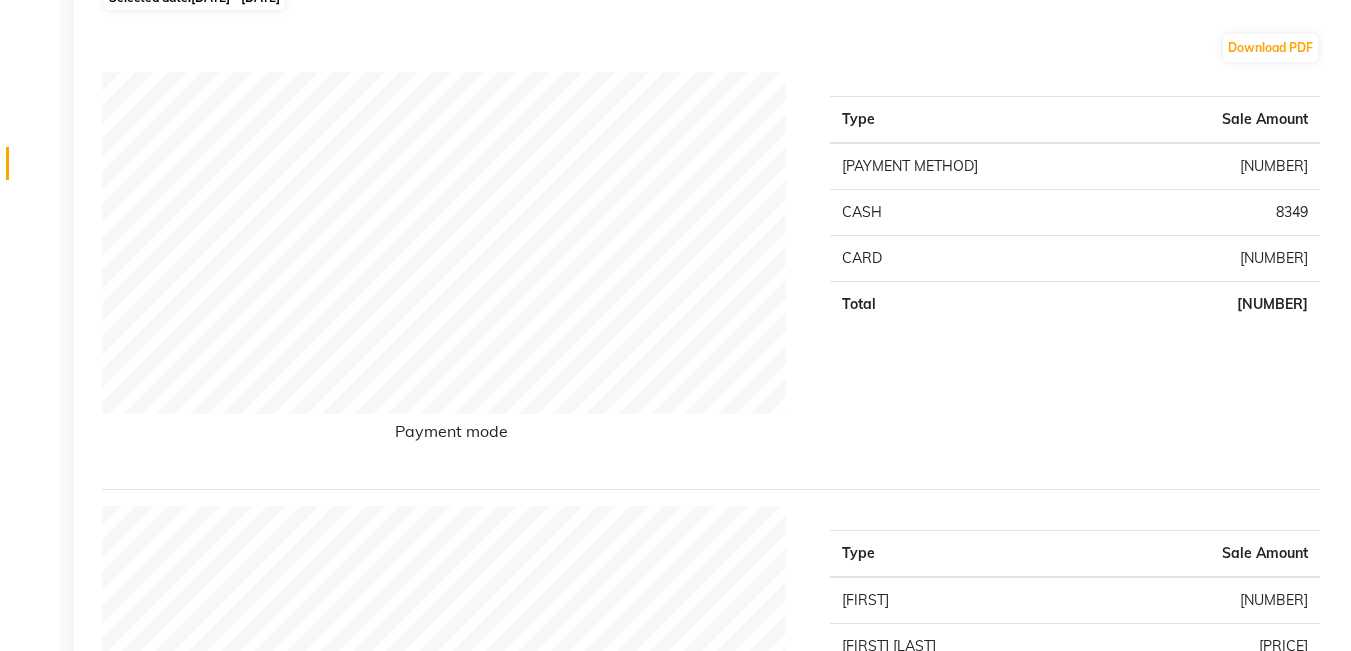 scroll, scrollTop: 0, scrollLeft: 0, axis: both 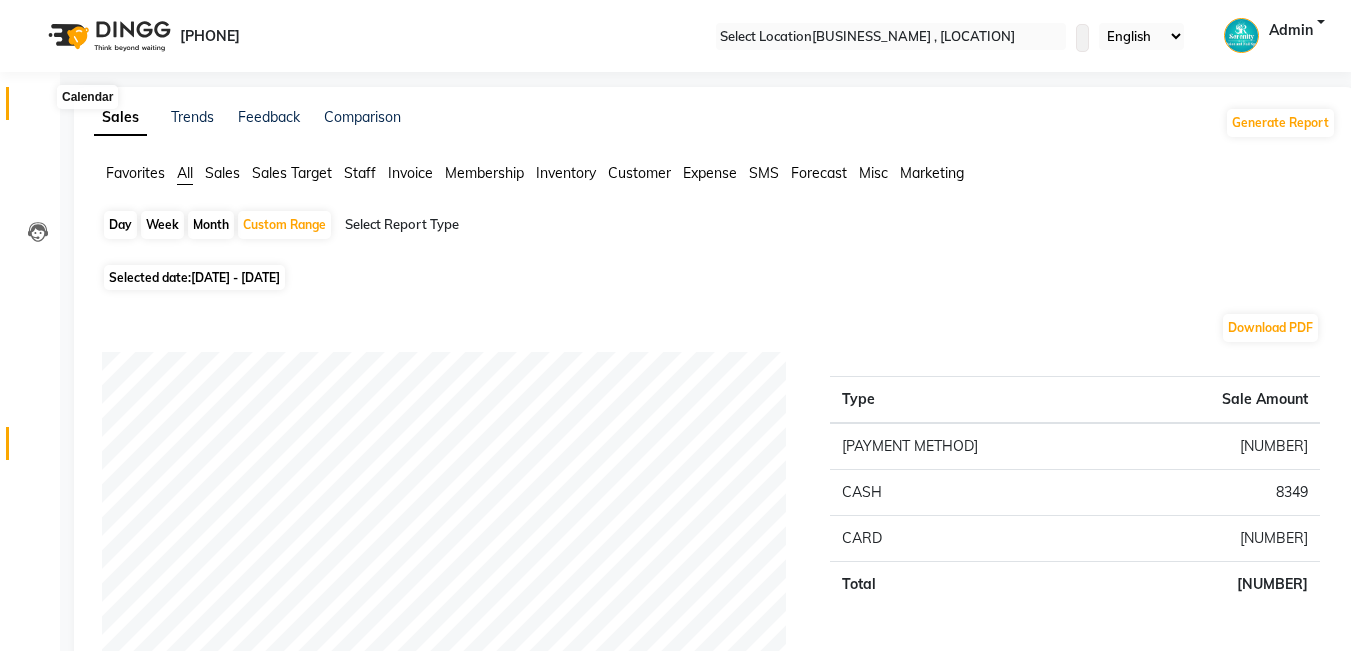 click at bounding box center (37, 108) 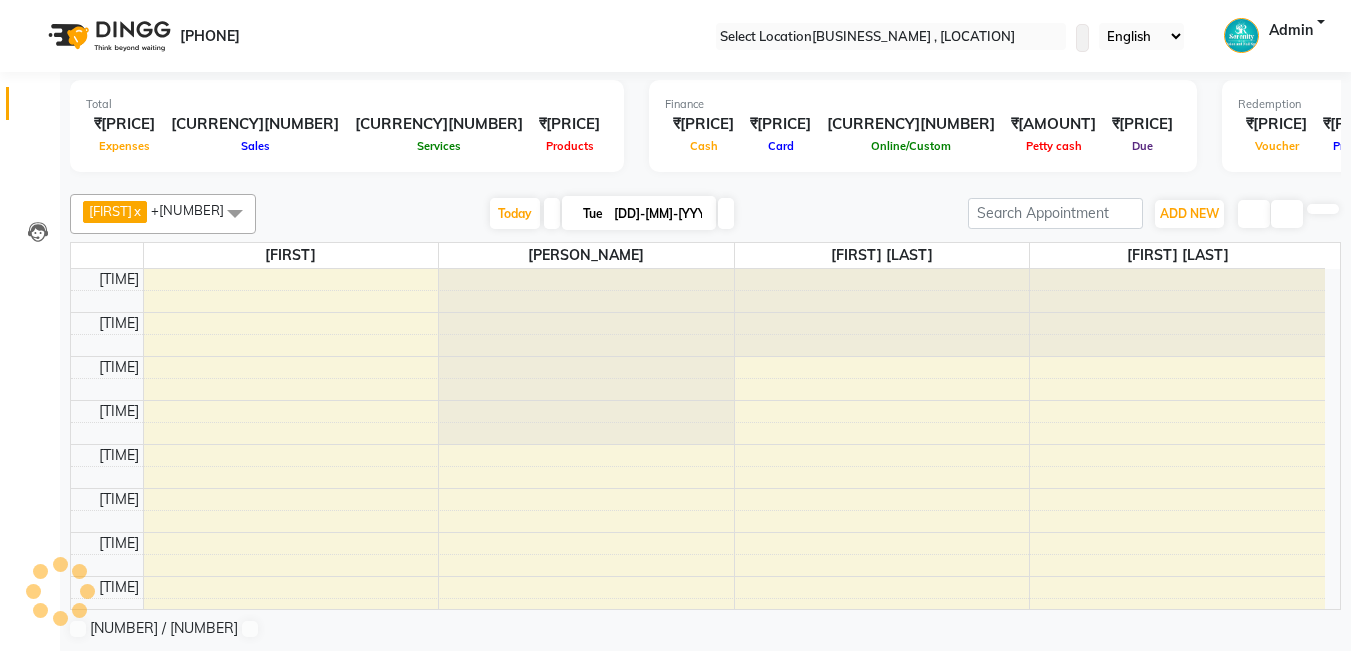 scroll, scrollTop: 617, scrollLeft: 0, axis: vertical 